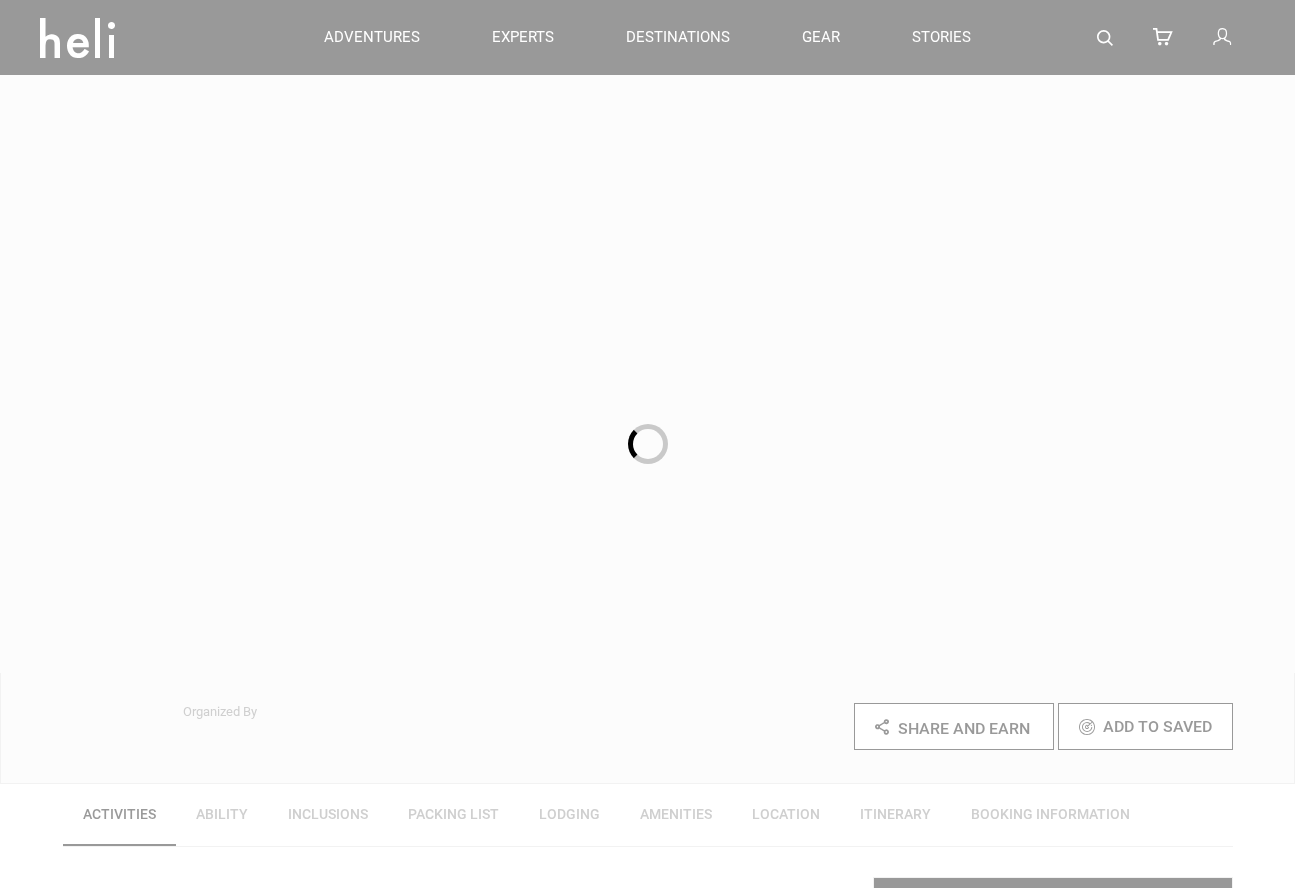 scroll, scrollTop: 0, scrollLeft: 0, axis: both 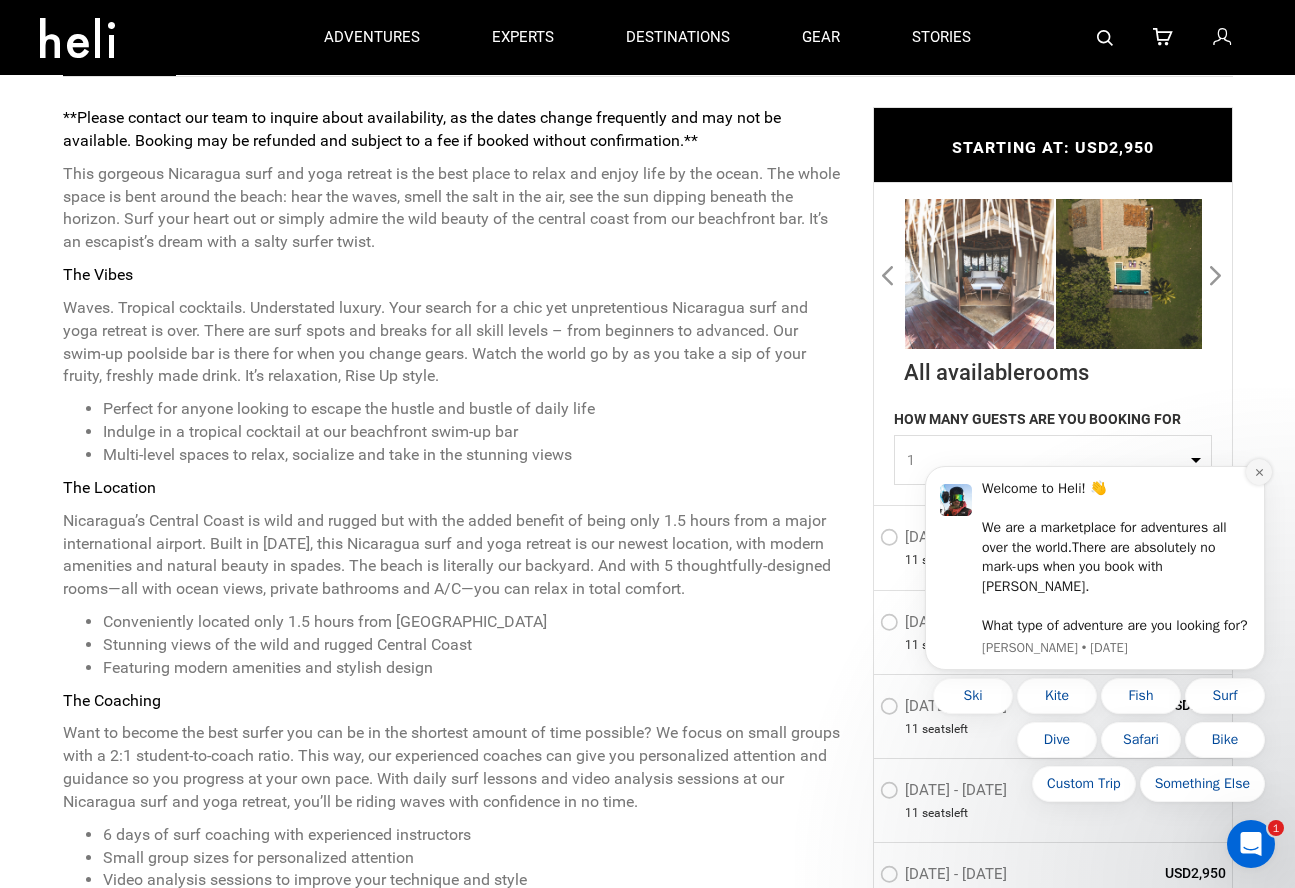 click 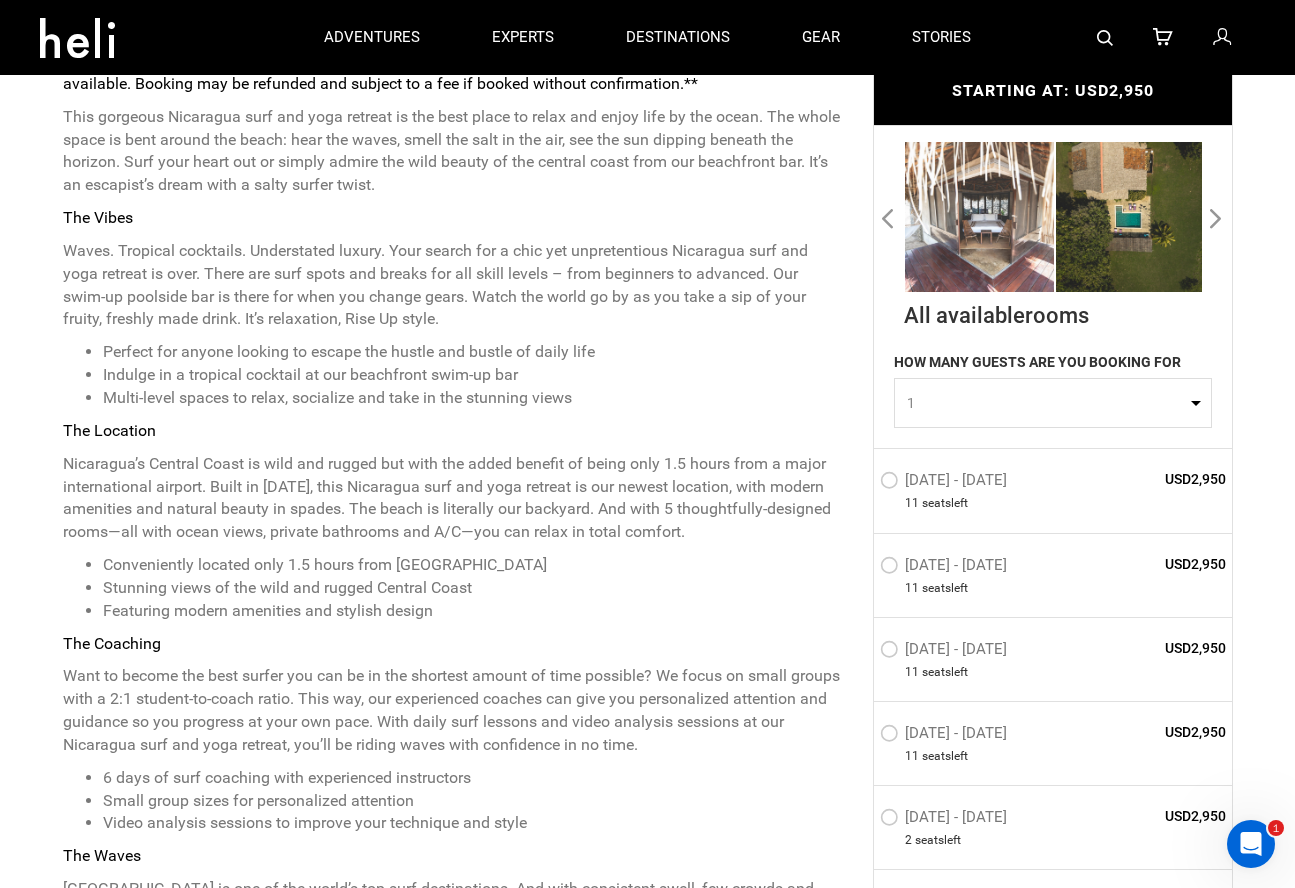 scroll, scrollTop: 827, scrollLeft: 0, axis: vertical 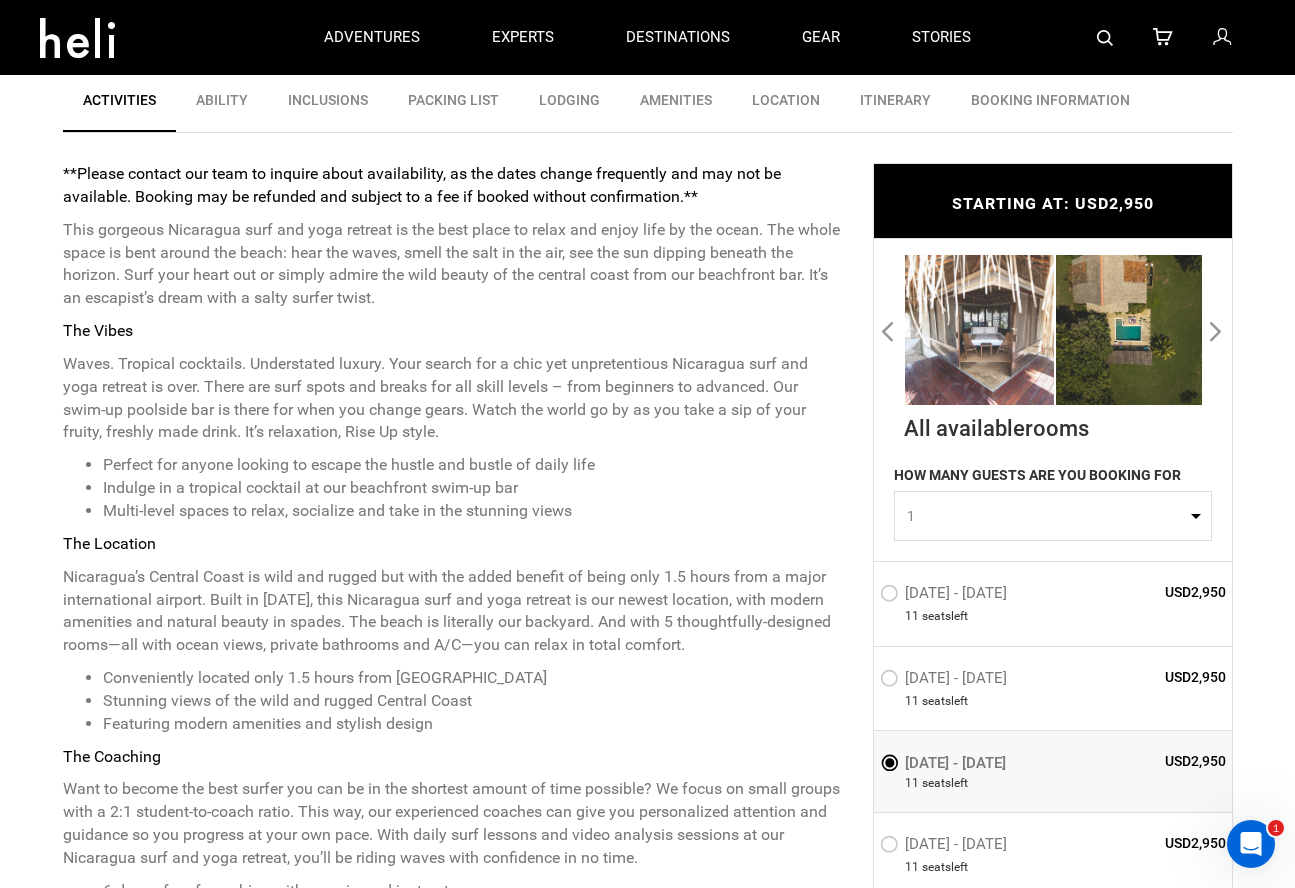 click at bounding box center (1130, 330) 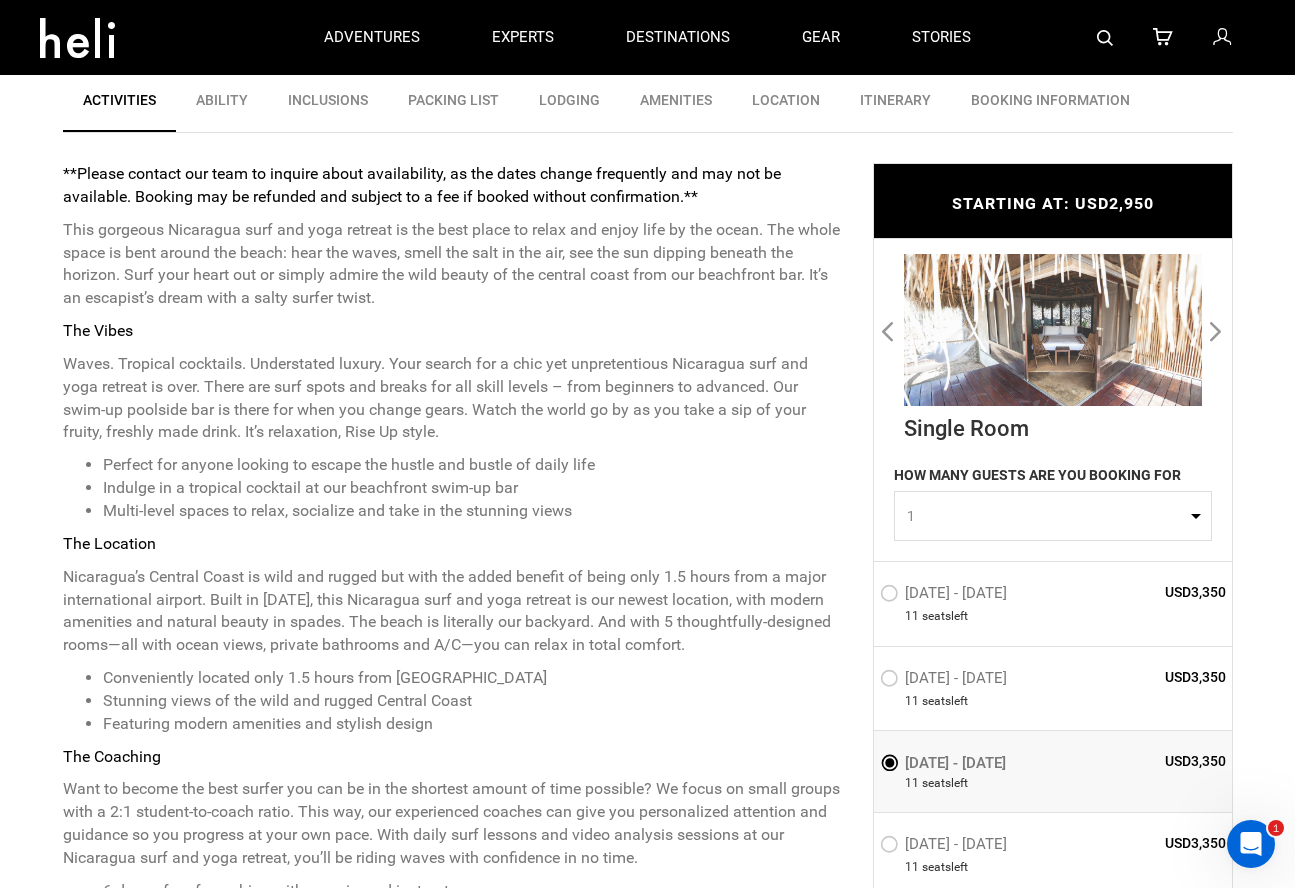 click on "Next" at bounding box center (1217, 330) 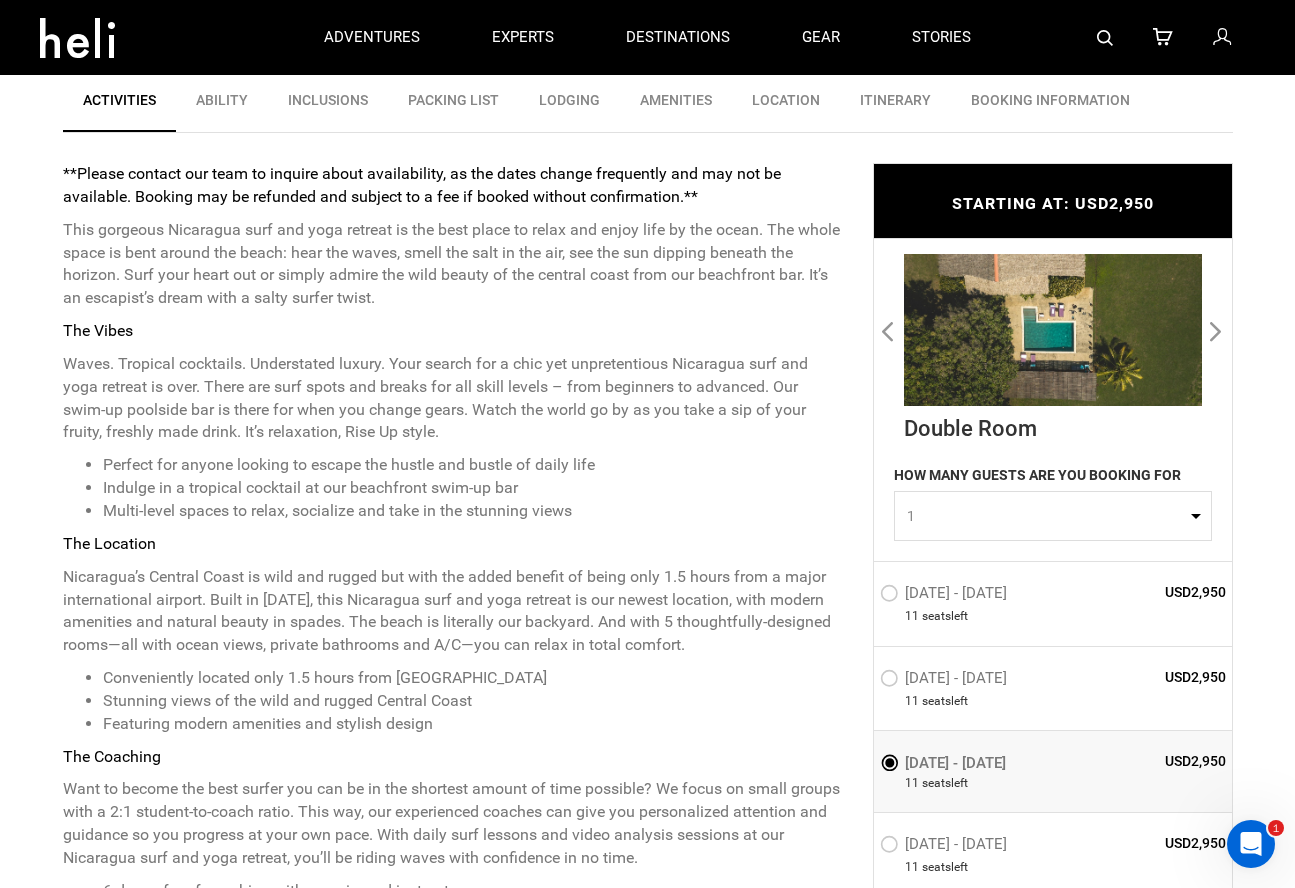 click at bounding box center [1053, 330] 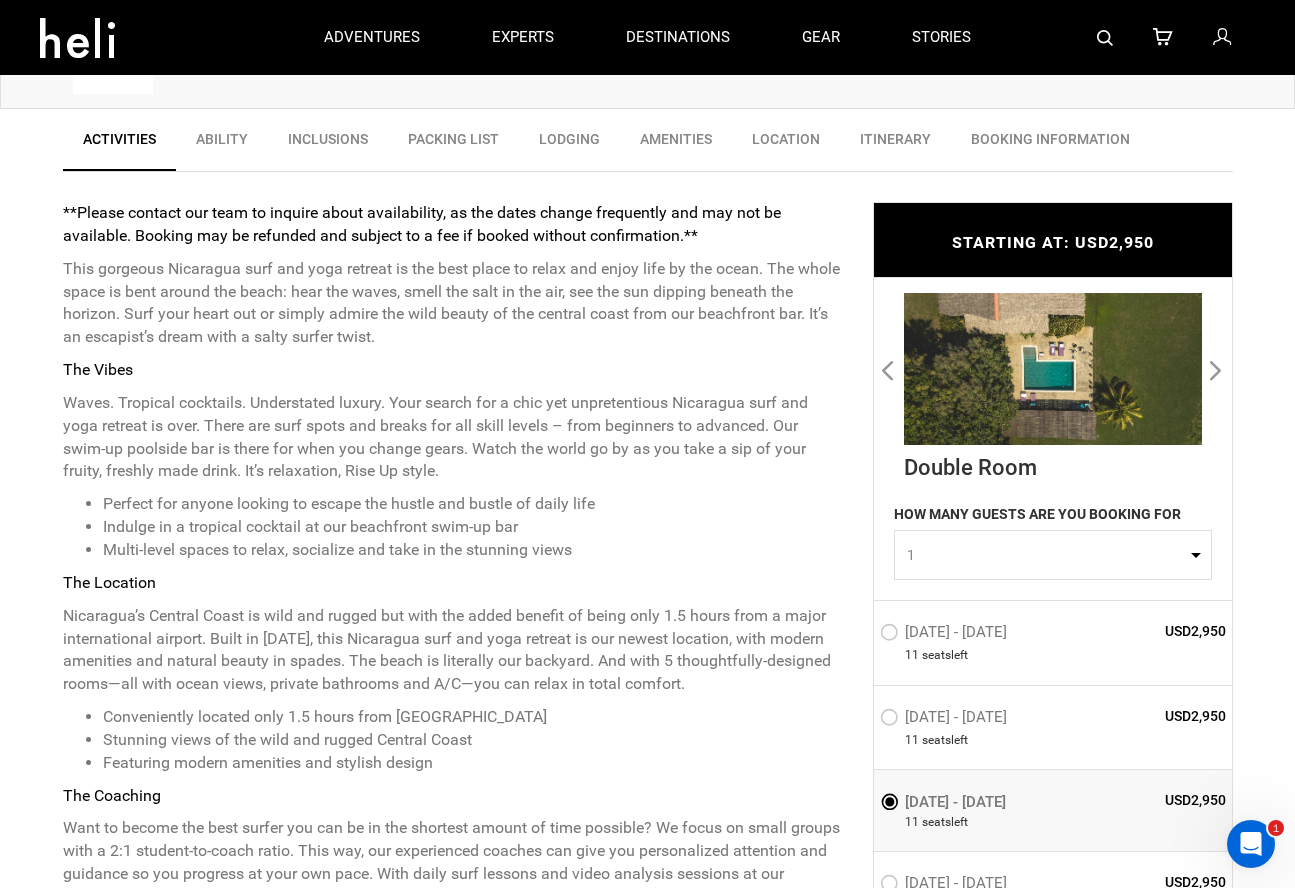 scroll, scrollTop: 666, scrollLeft: 0, axis: vertical 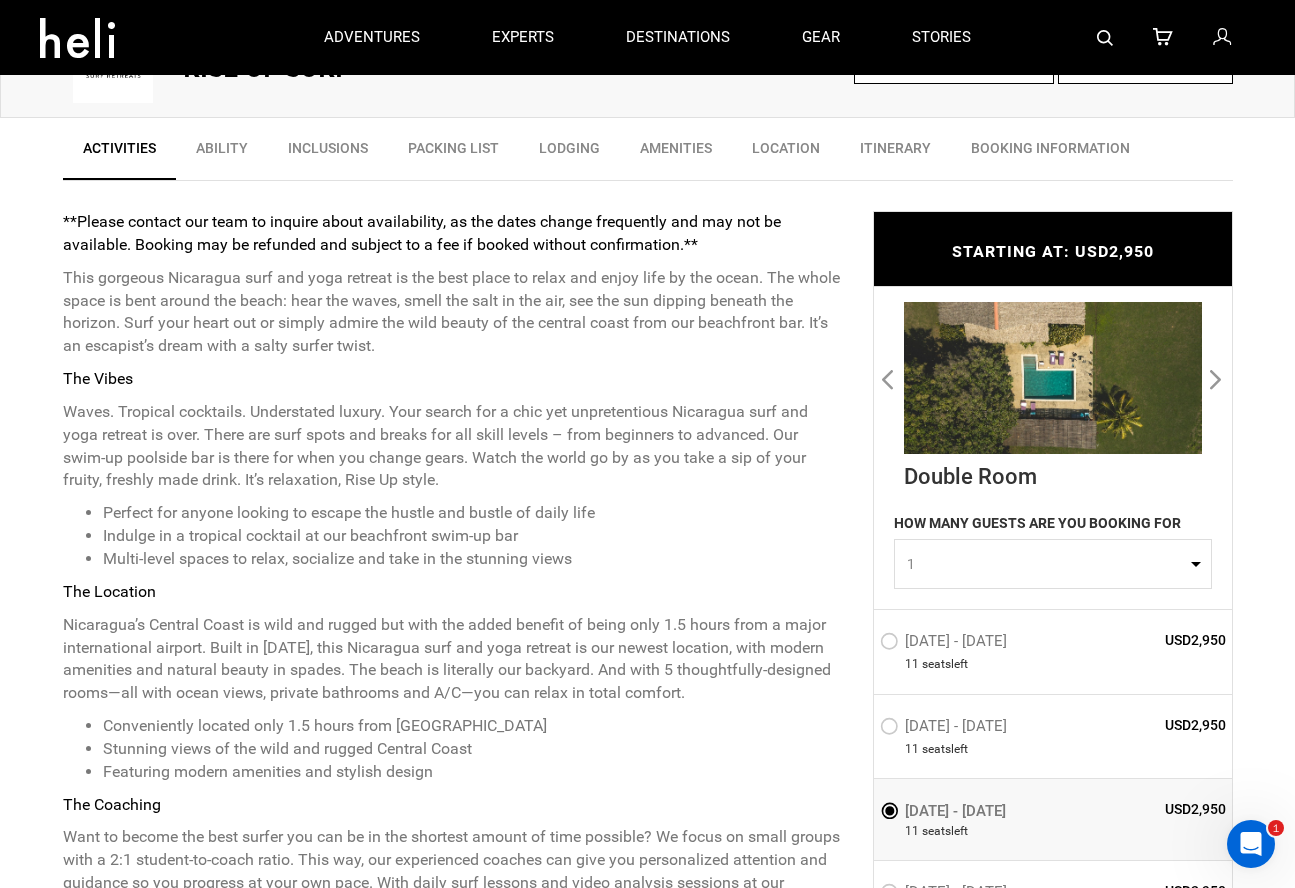 click on "Next" at bounding box center [1217, 378] 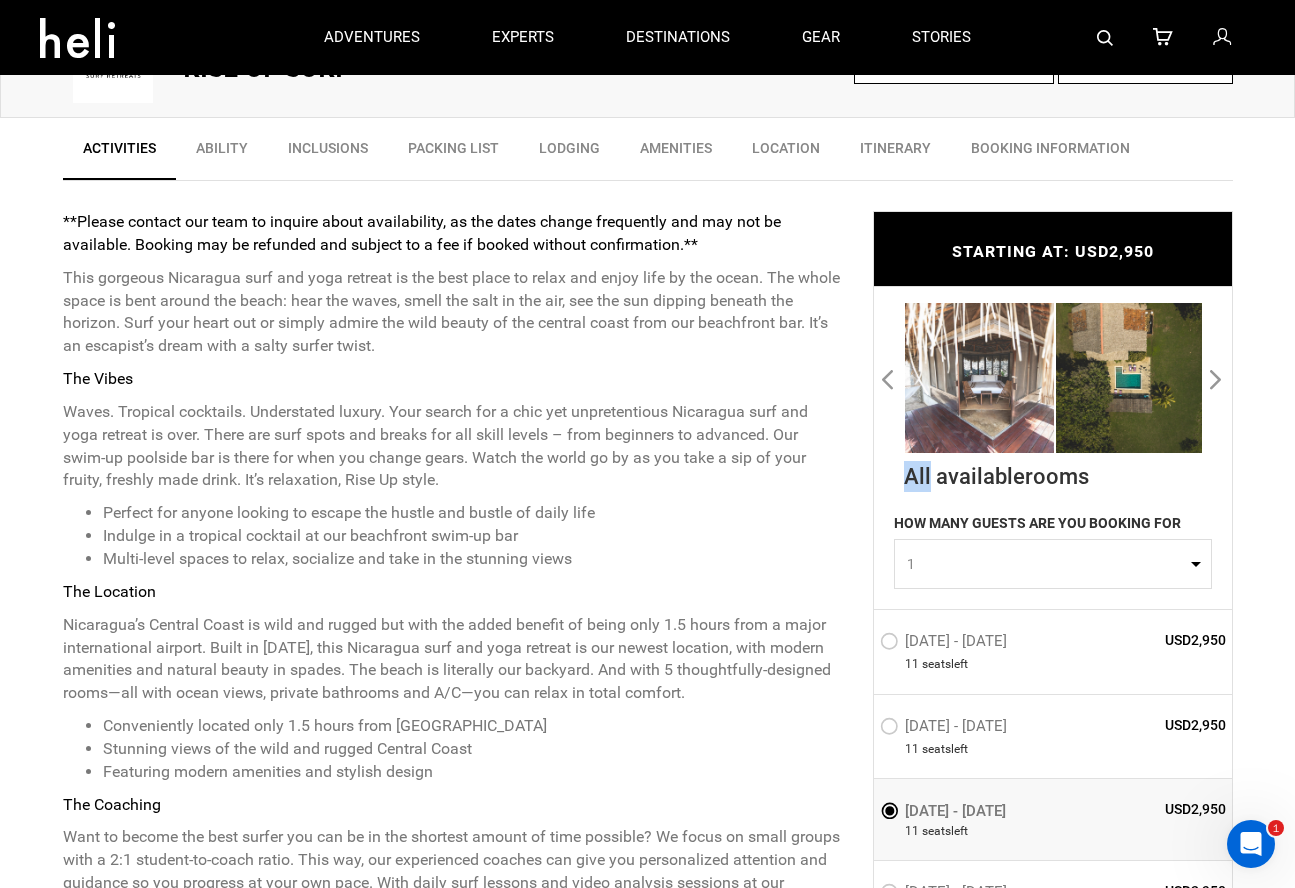 click on "Previous
Next
All available  rooms" at bounding box center [1053, 389] 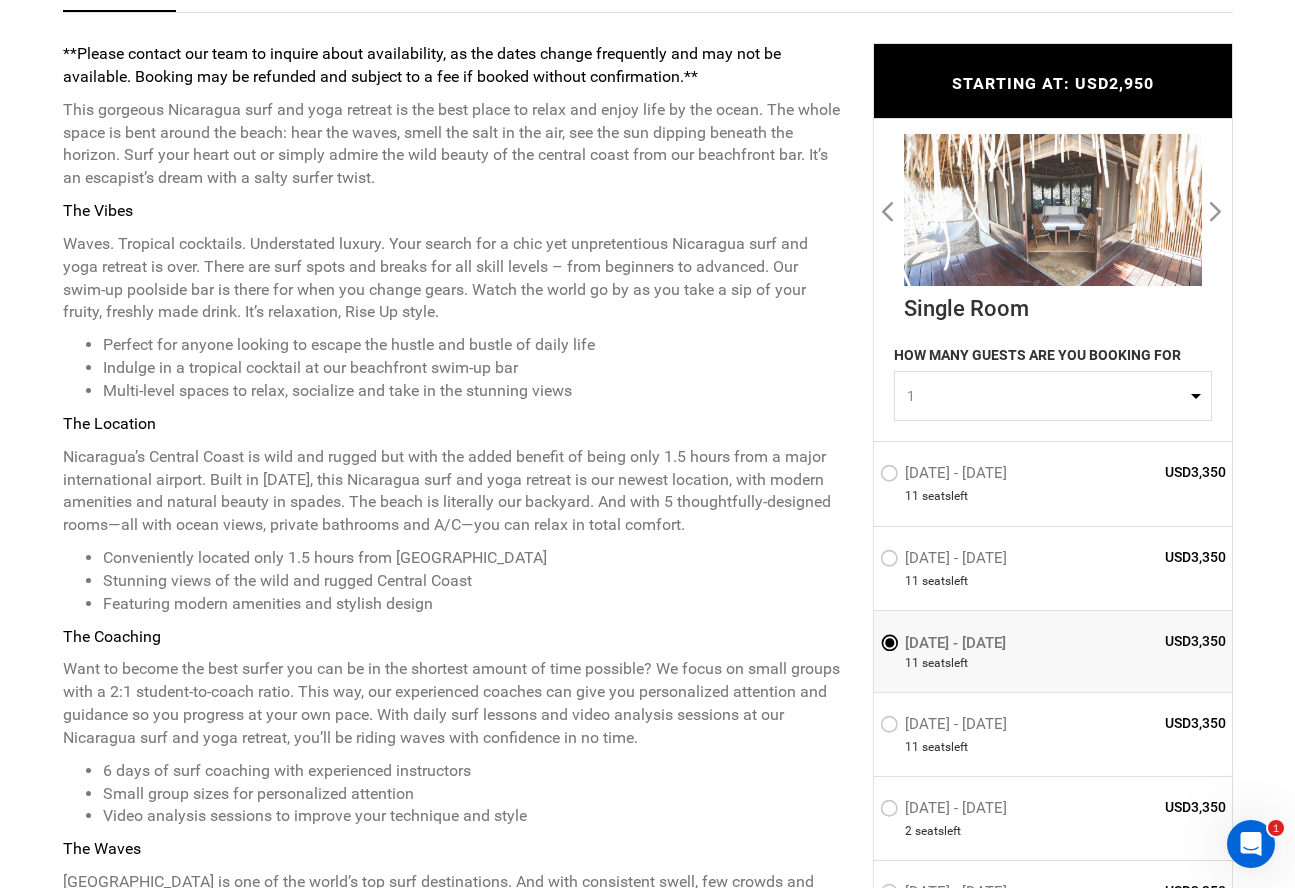scroll, scrollTop: 832, scrollLeft: 0, axis: vertical 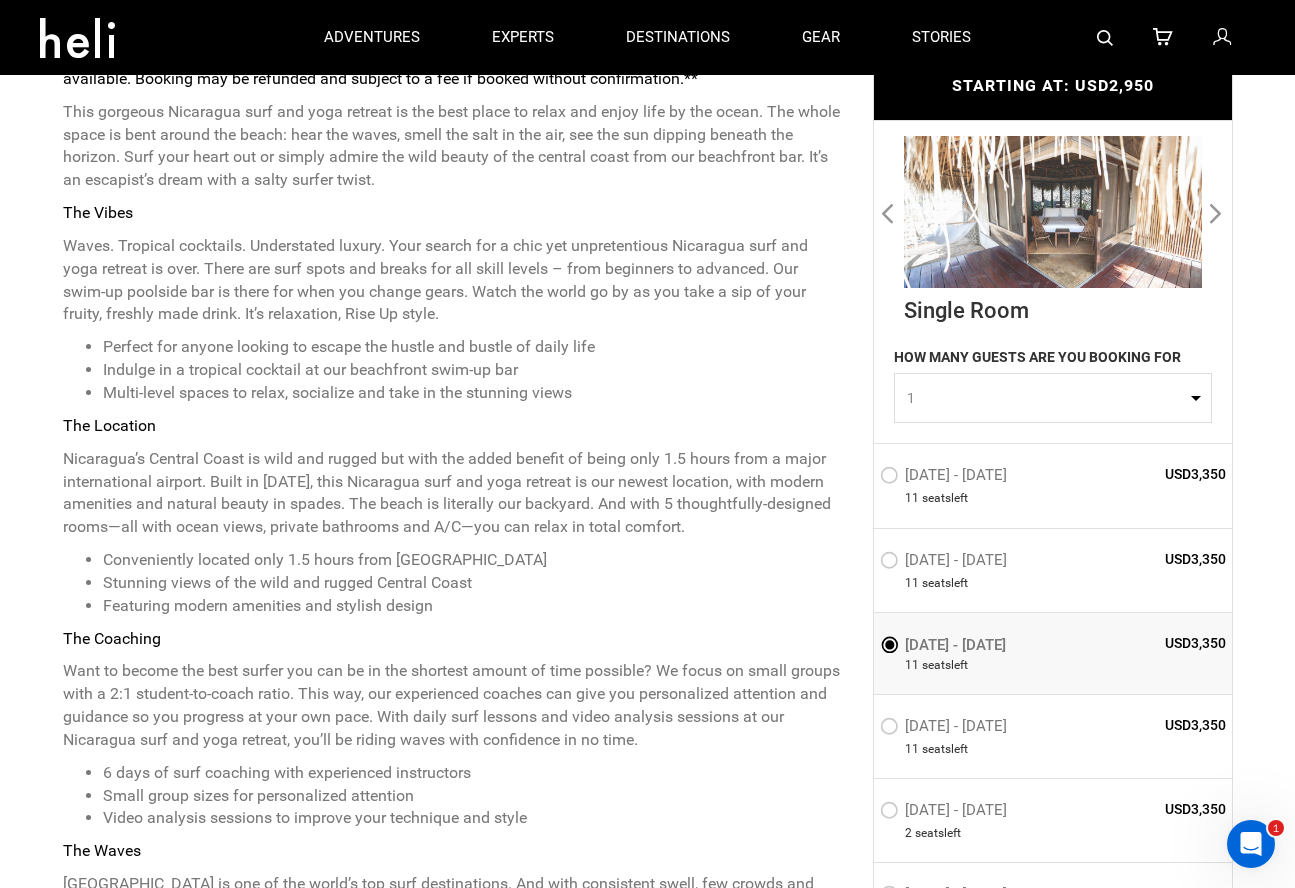 click at bounding box center [1053, 212] 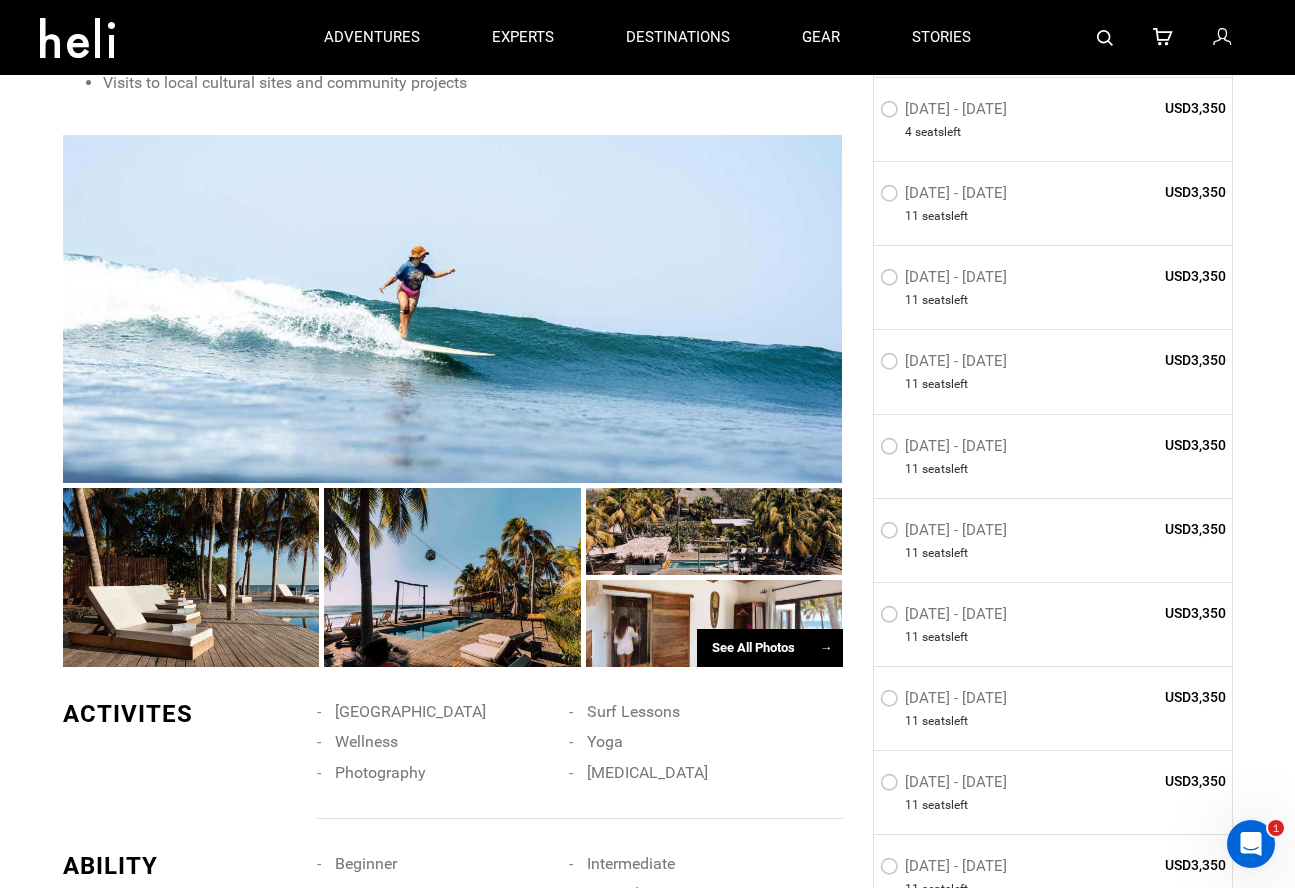 scroll, scrollTop: 2176, scrollLeft: 0, axis: vertical 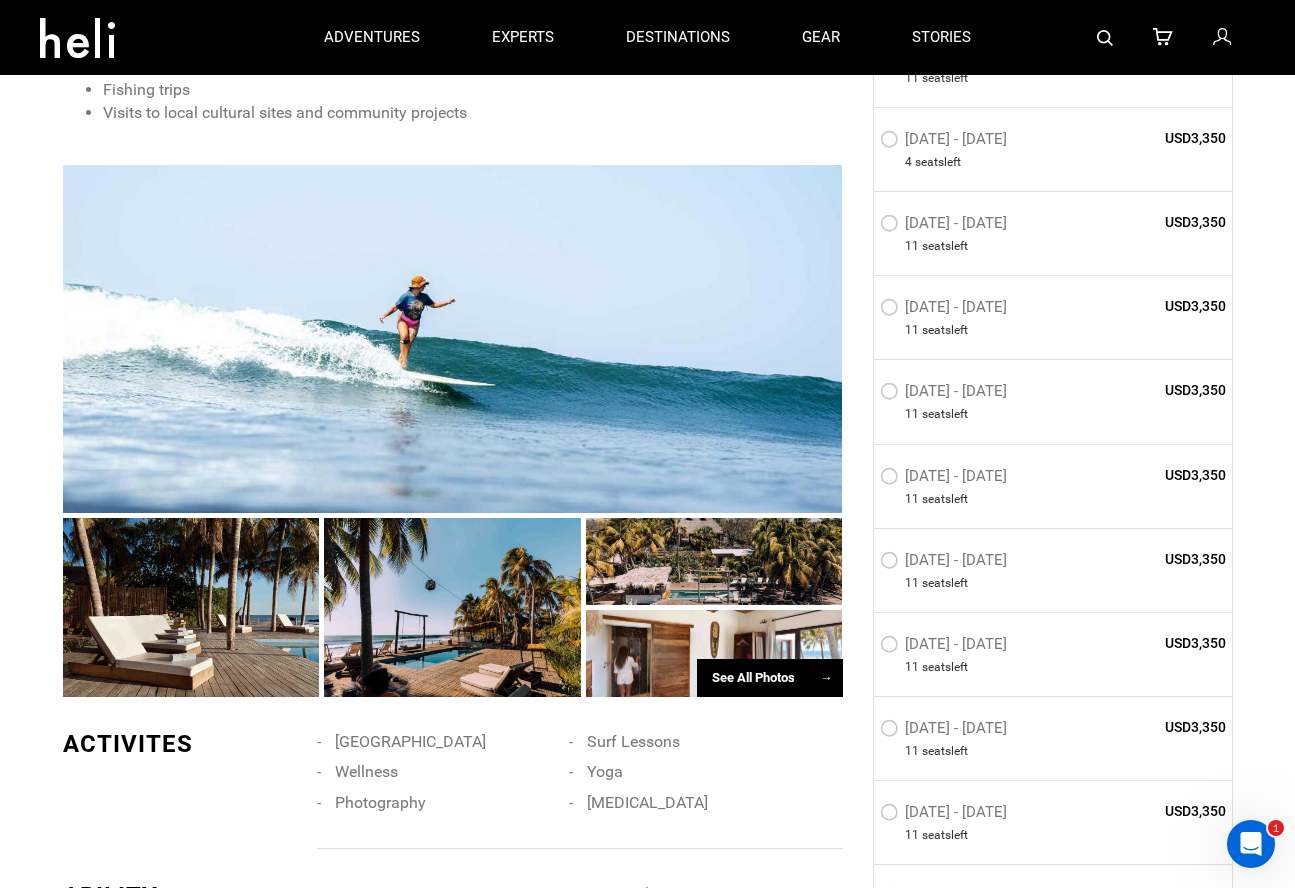 click on "See All Photos →" at bounding box center [770, 678] 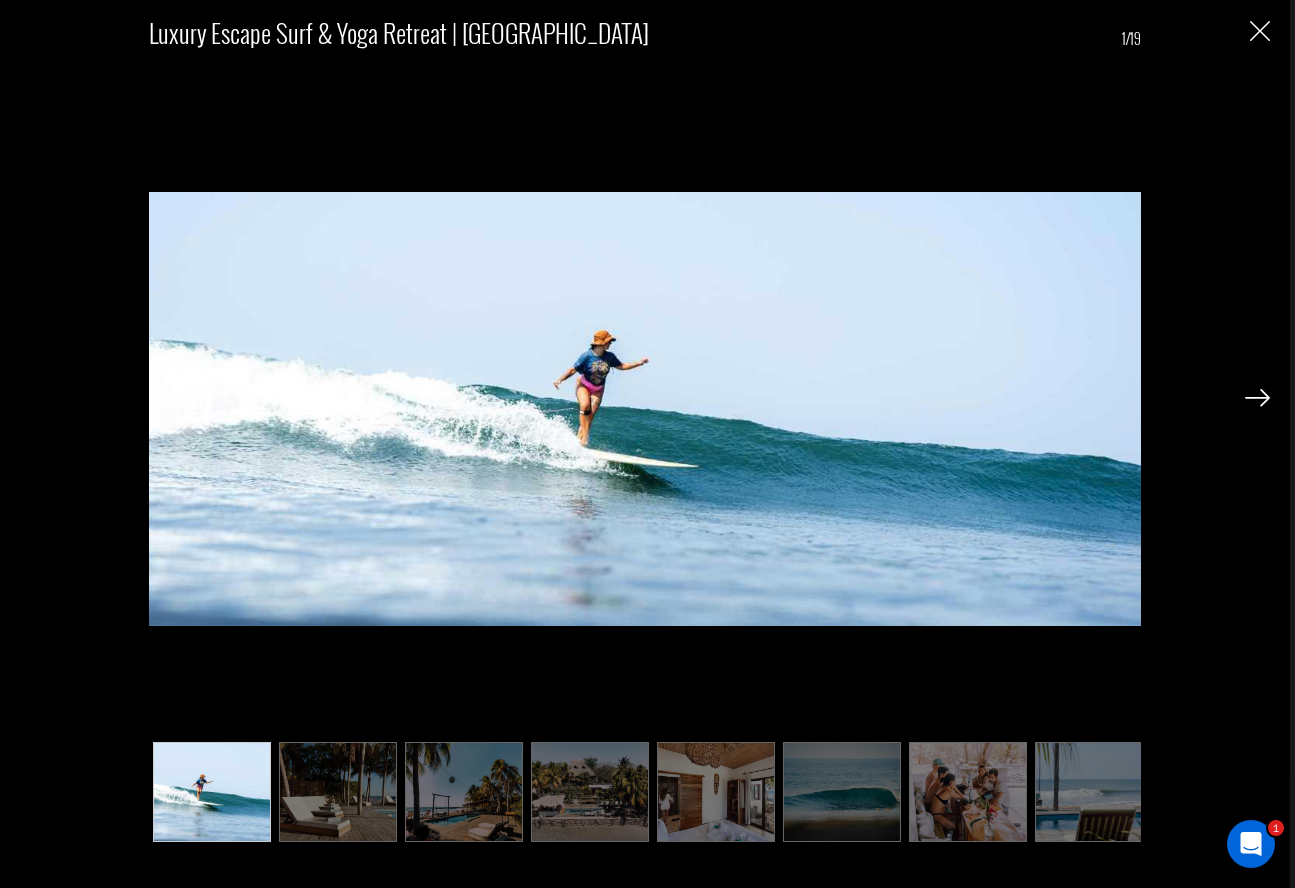 scroll, scrollTop: 2192, scrollLeft: 0, axis: vertical 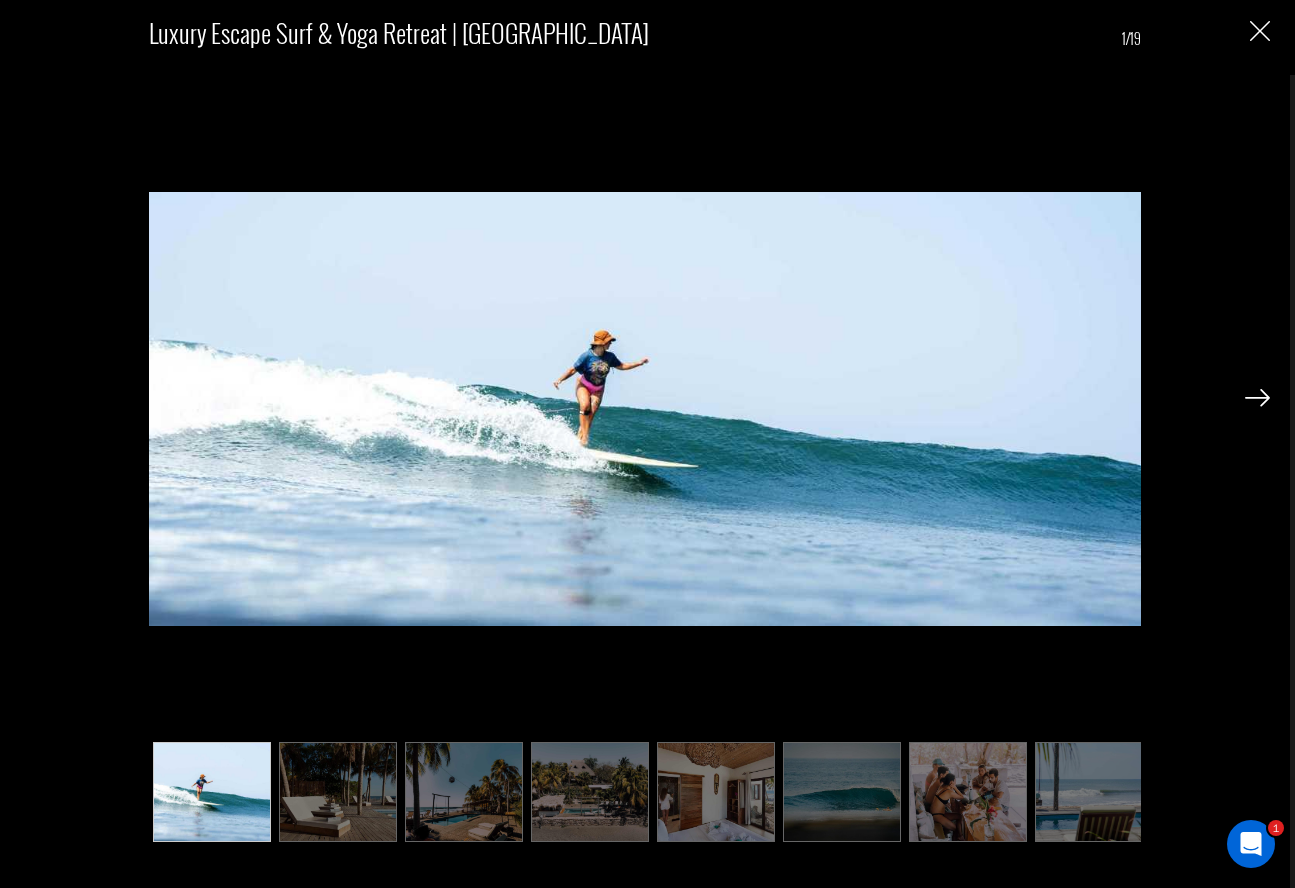 click at bounding box center (338, 792) 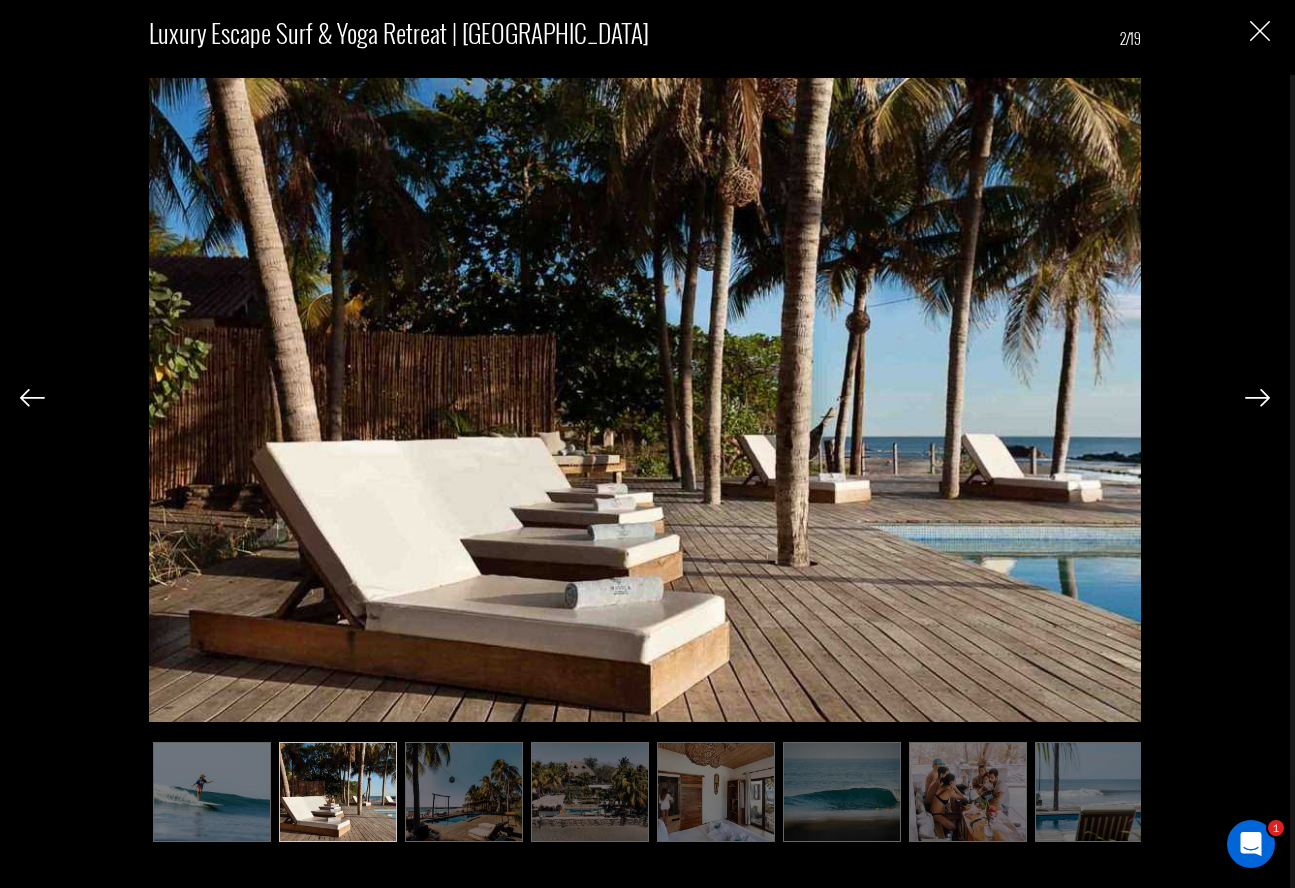 click at bounding box center [464, 792] 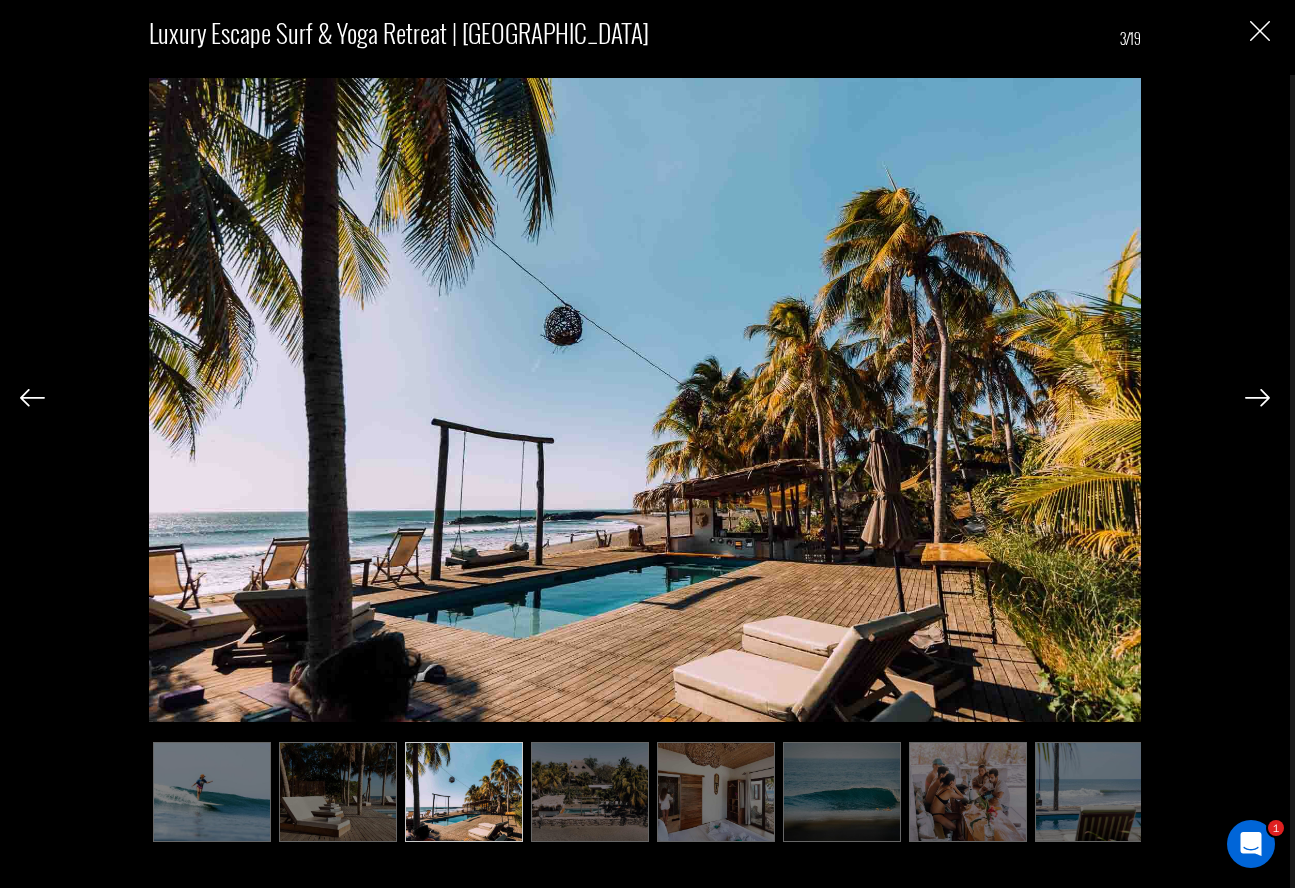 click at bounding box center [338, 792] 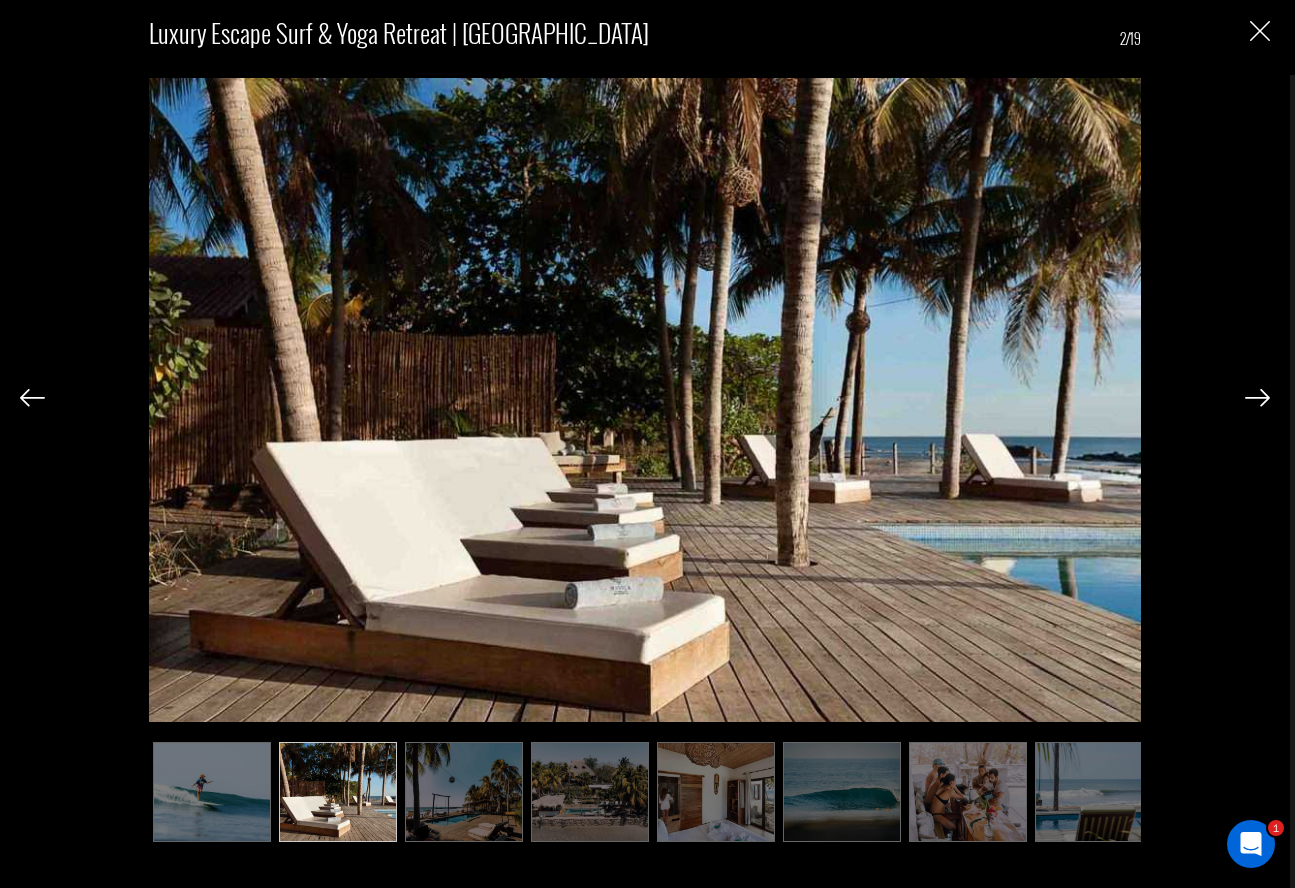 click at bounding box center (212, 792) 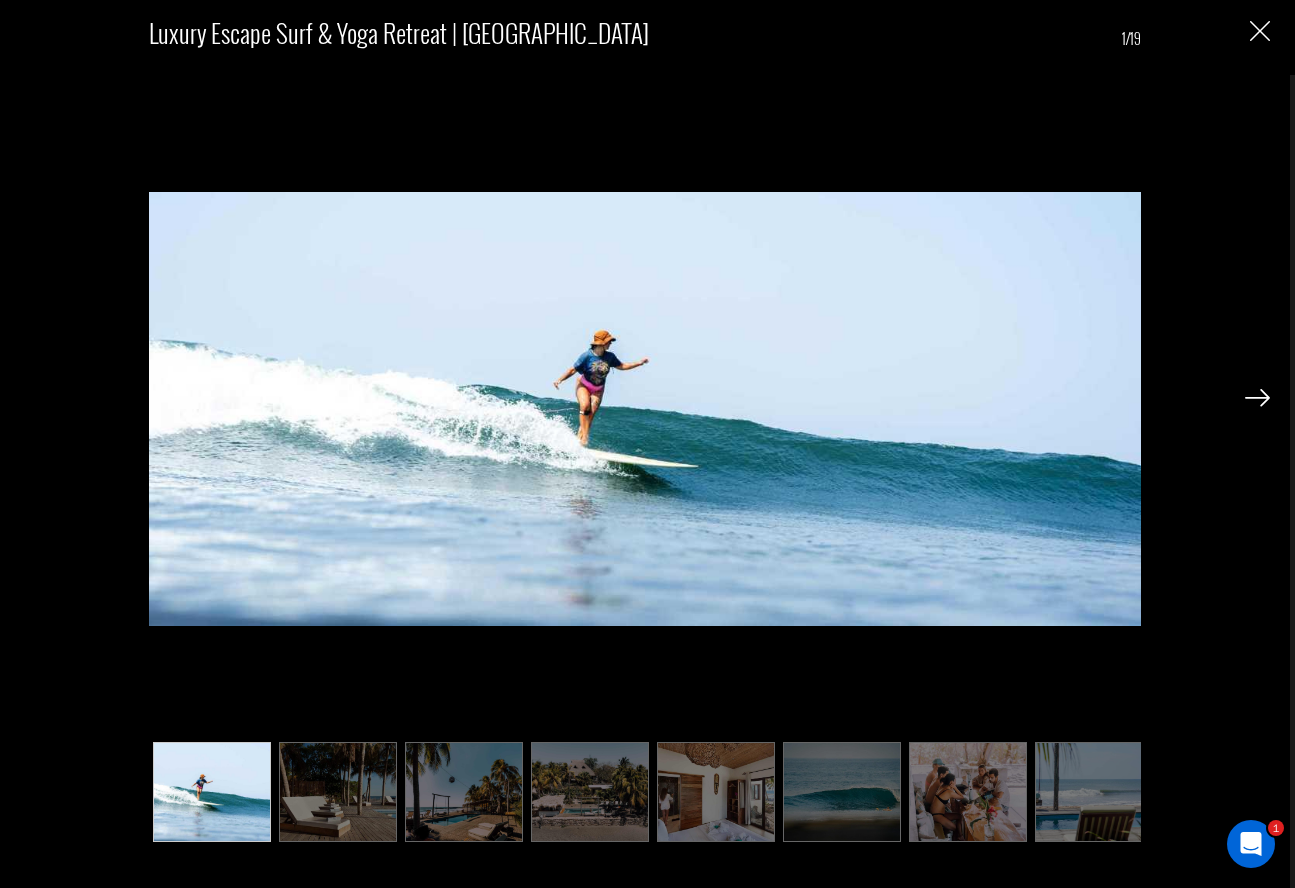 click at bounding box center (338, 792) 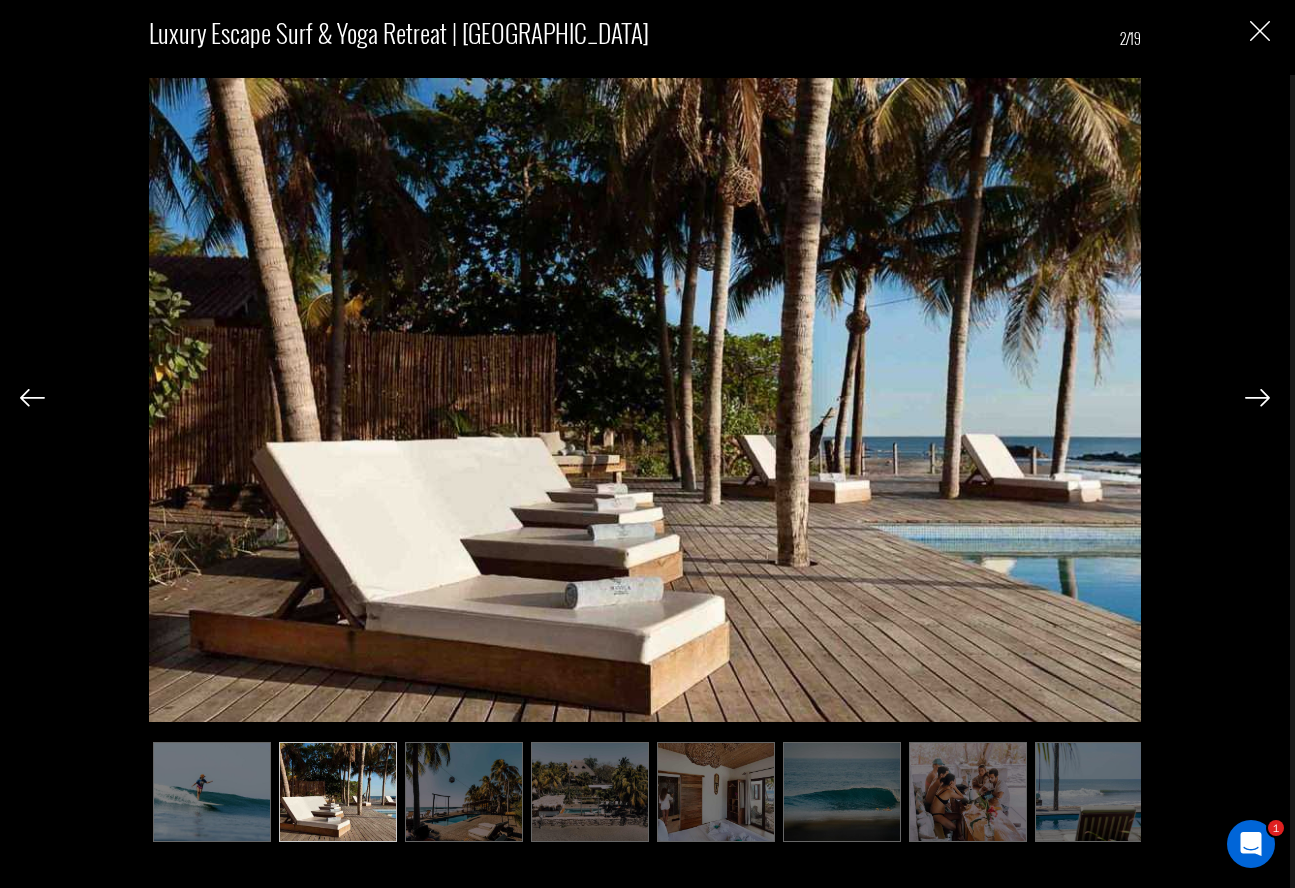 click at bounding box center (464, 792) 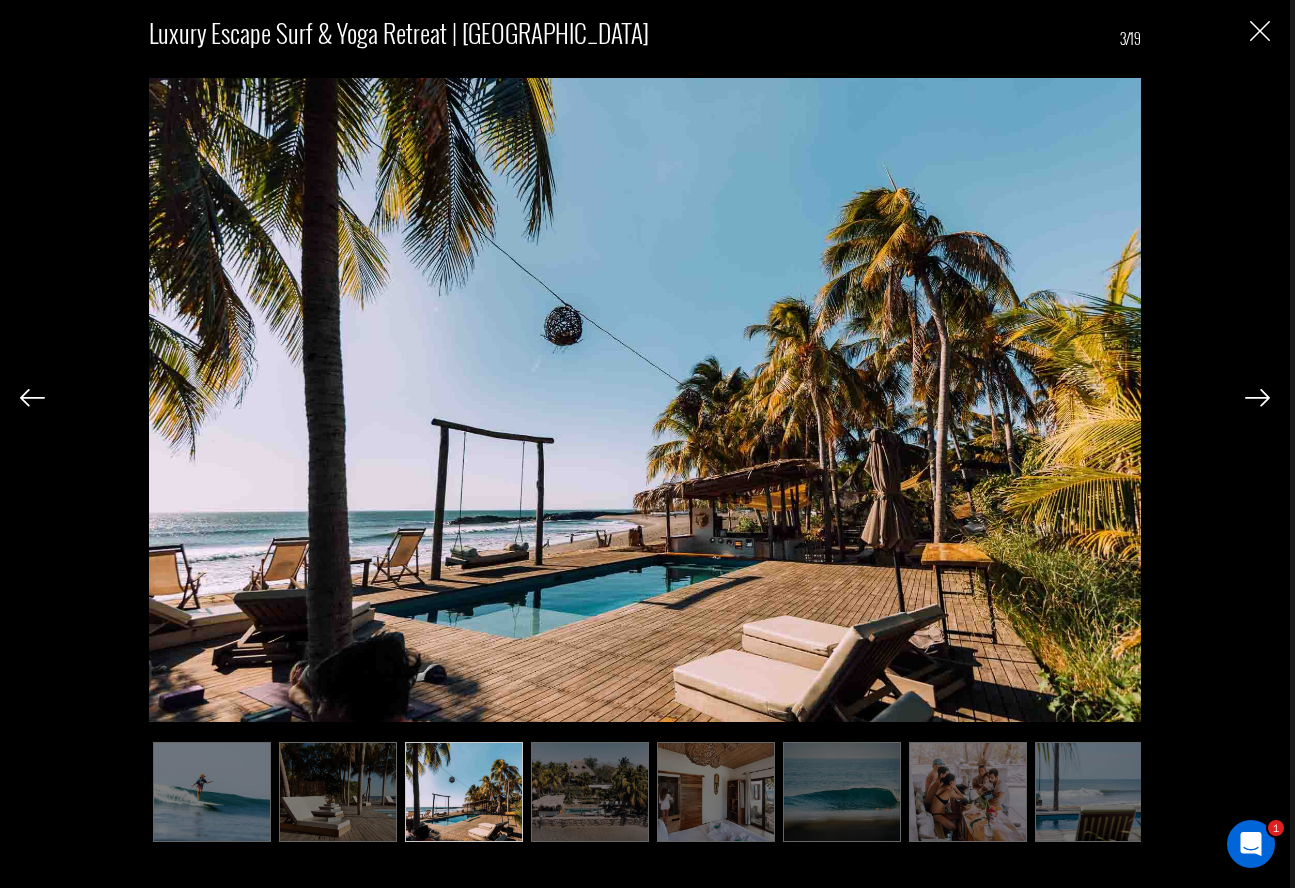 scroll, scrollTop: 2250, scrollLeft: 0, axis: vertical 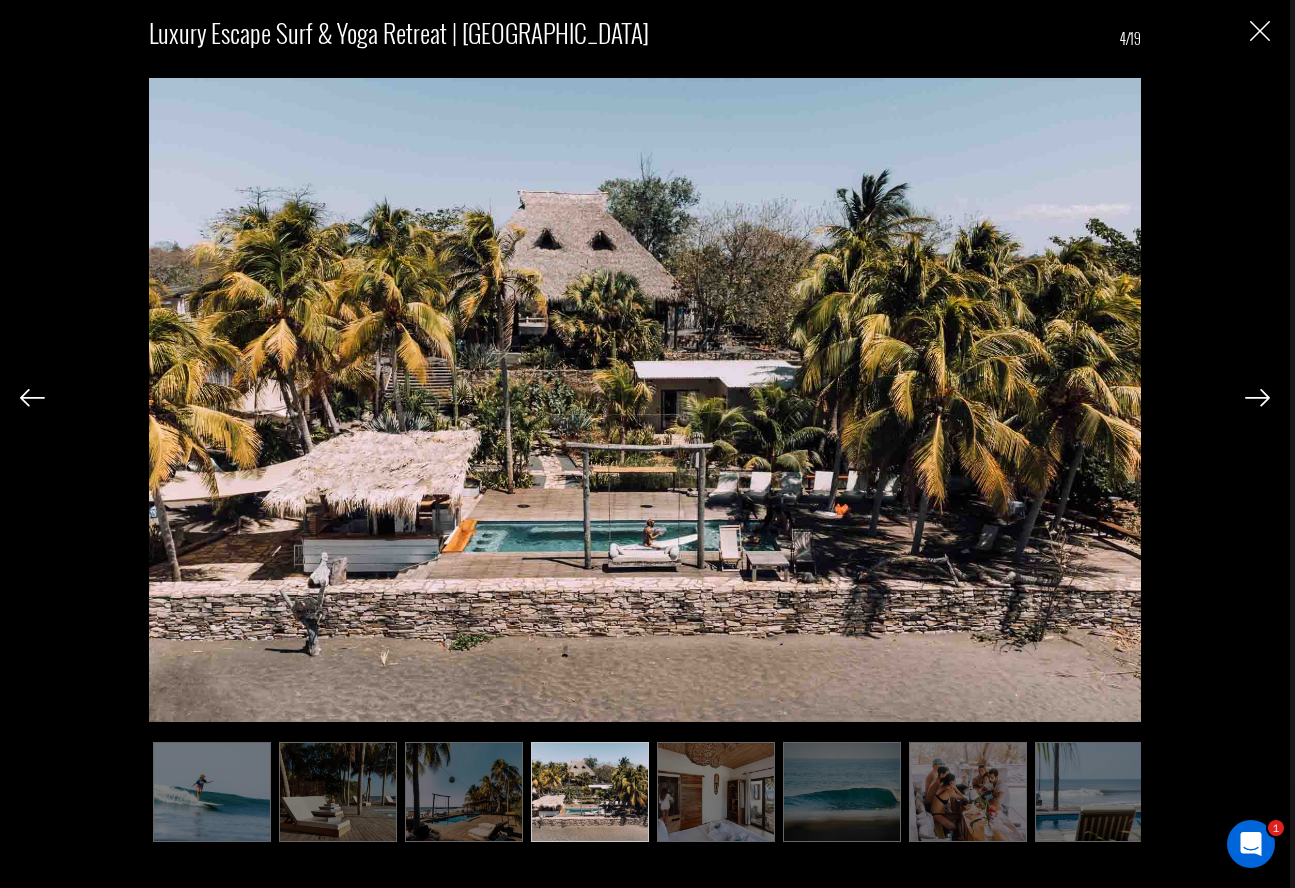click at bounding box center (1257, 398) 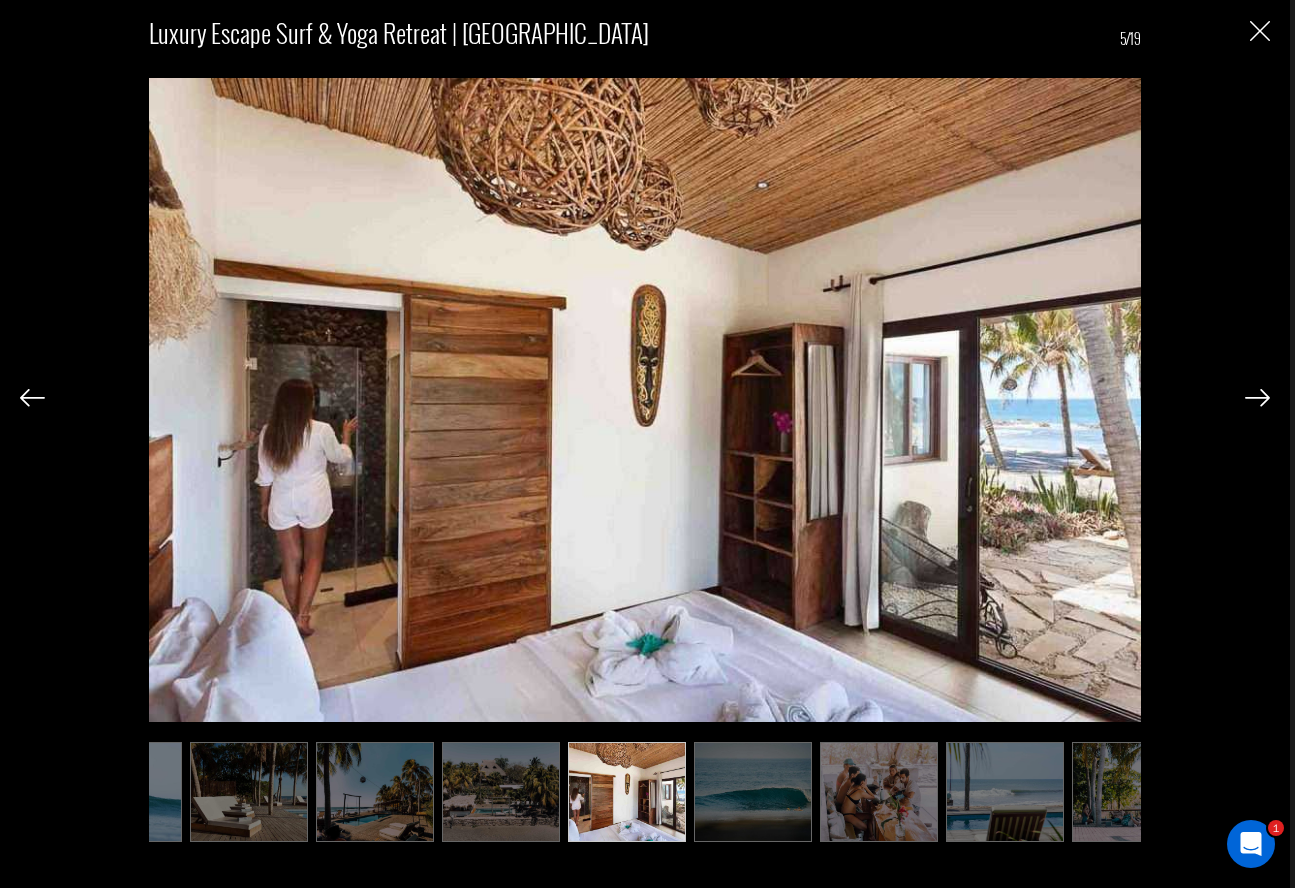 scroll, scrollTop: 0, scrollLeft: 100, axis: horizontal 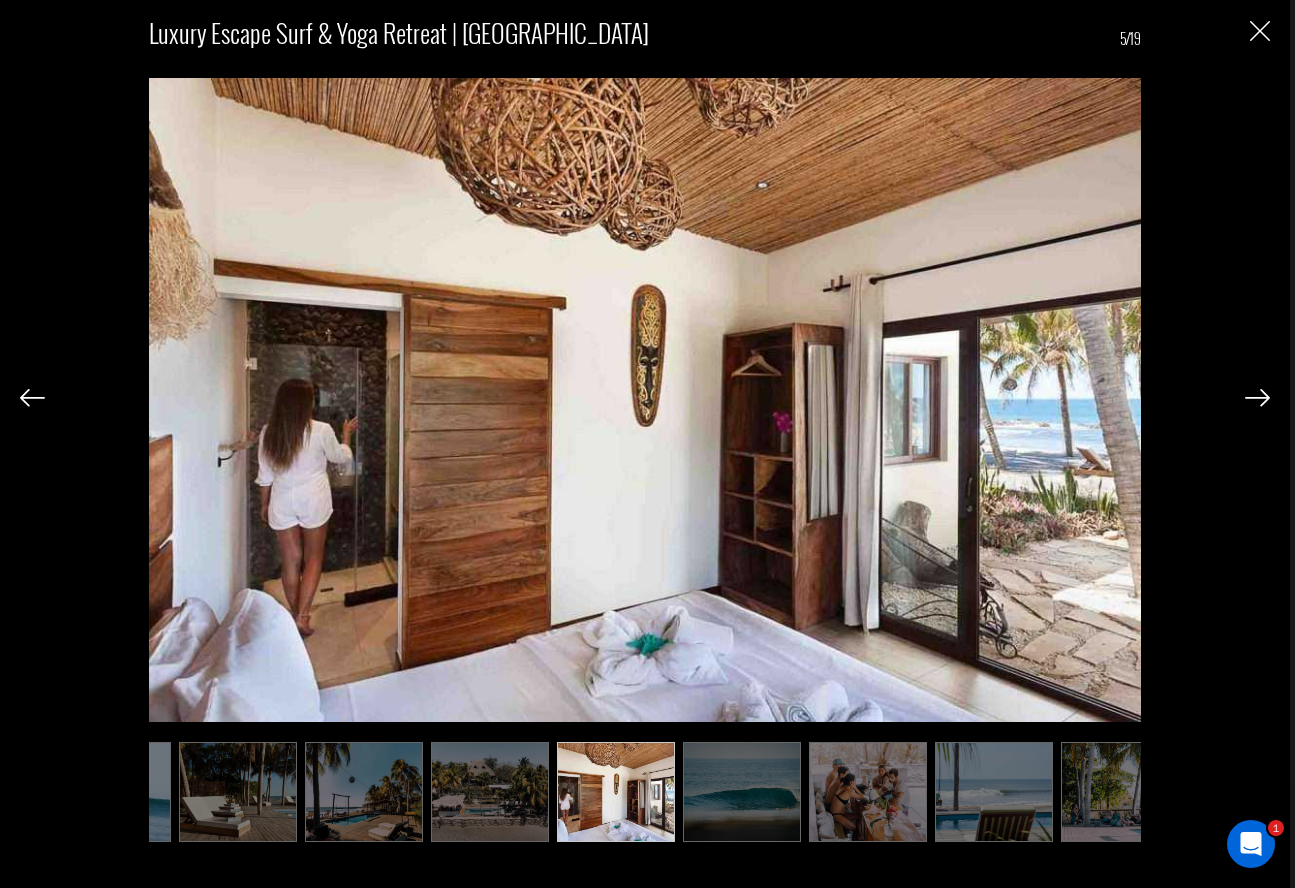 click at bounding box center [1257, 398] 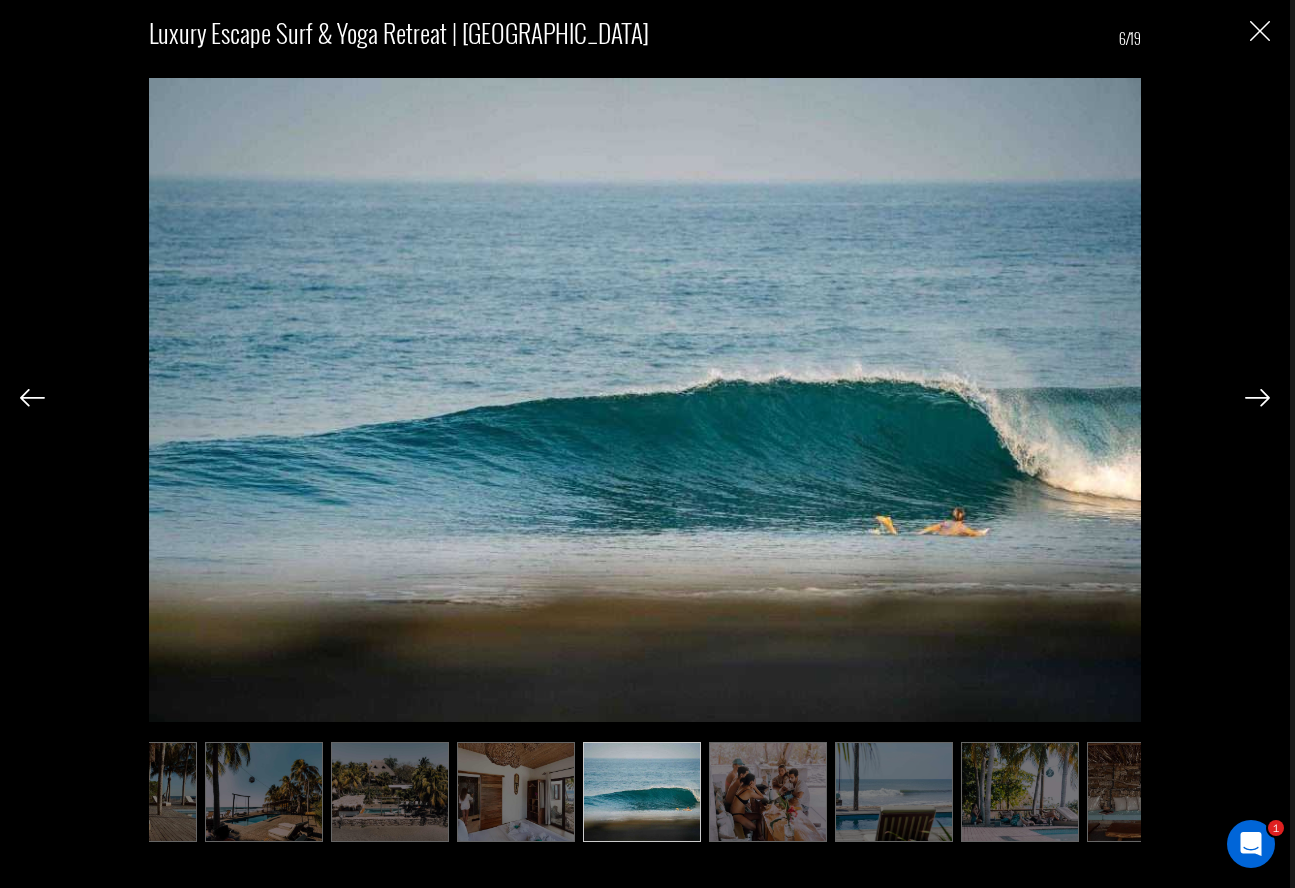 click at bounding box center (1257, 398) 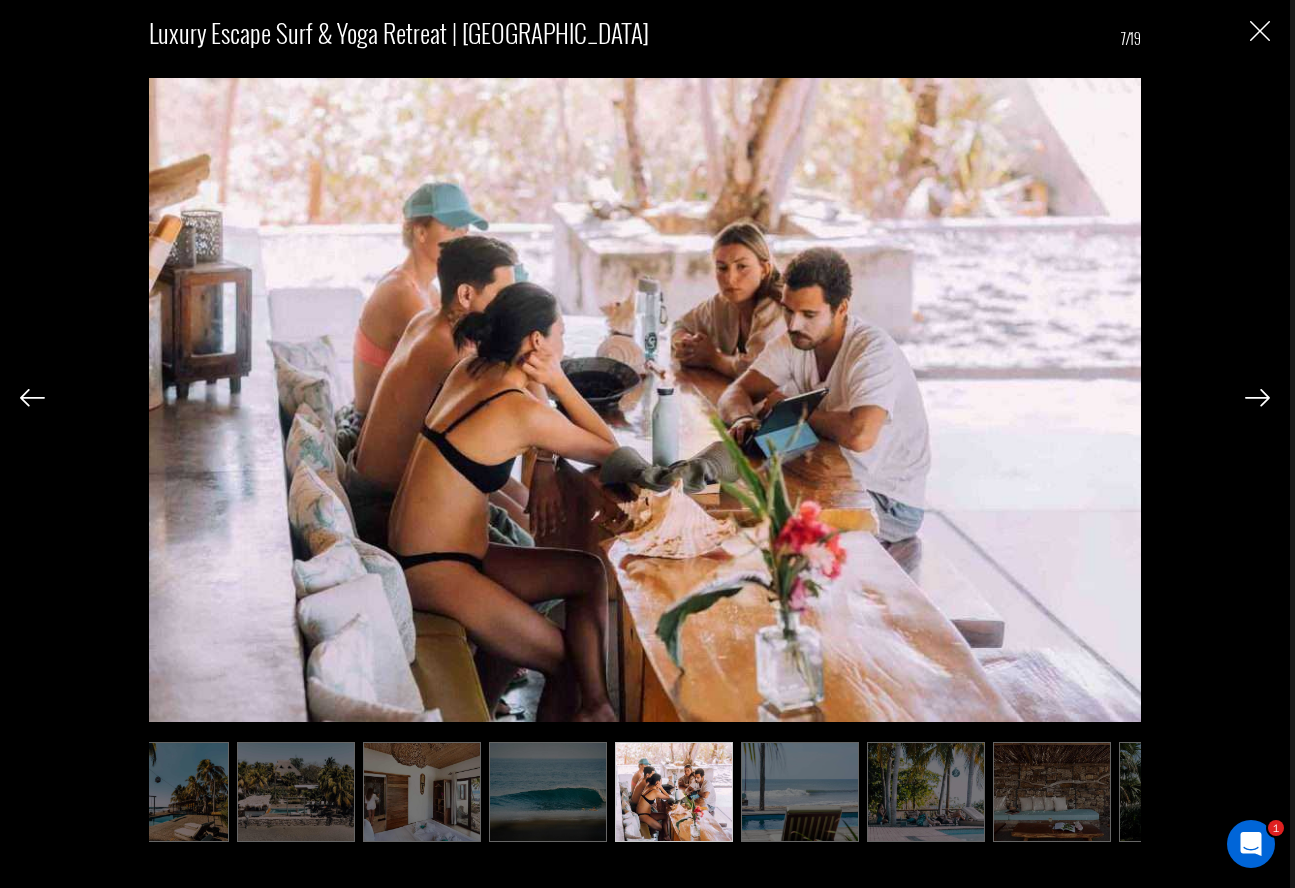 scroll, scrollTop: 0, scrollLeft: 300, axis: horizontal 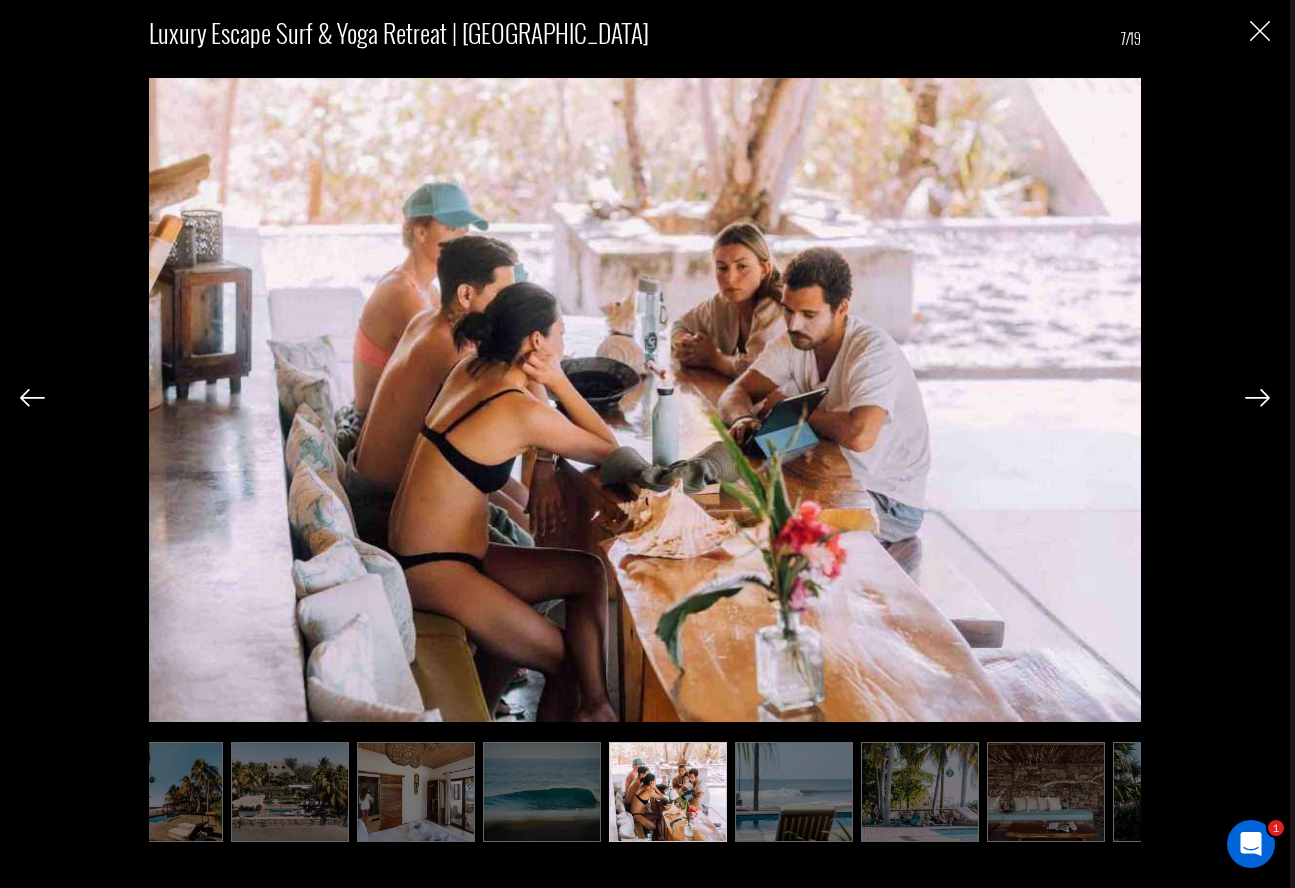 click at bounding box center [1257, 398] 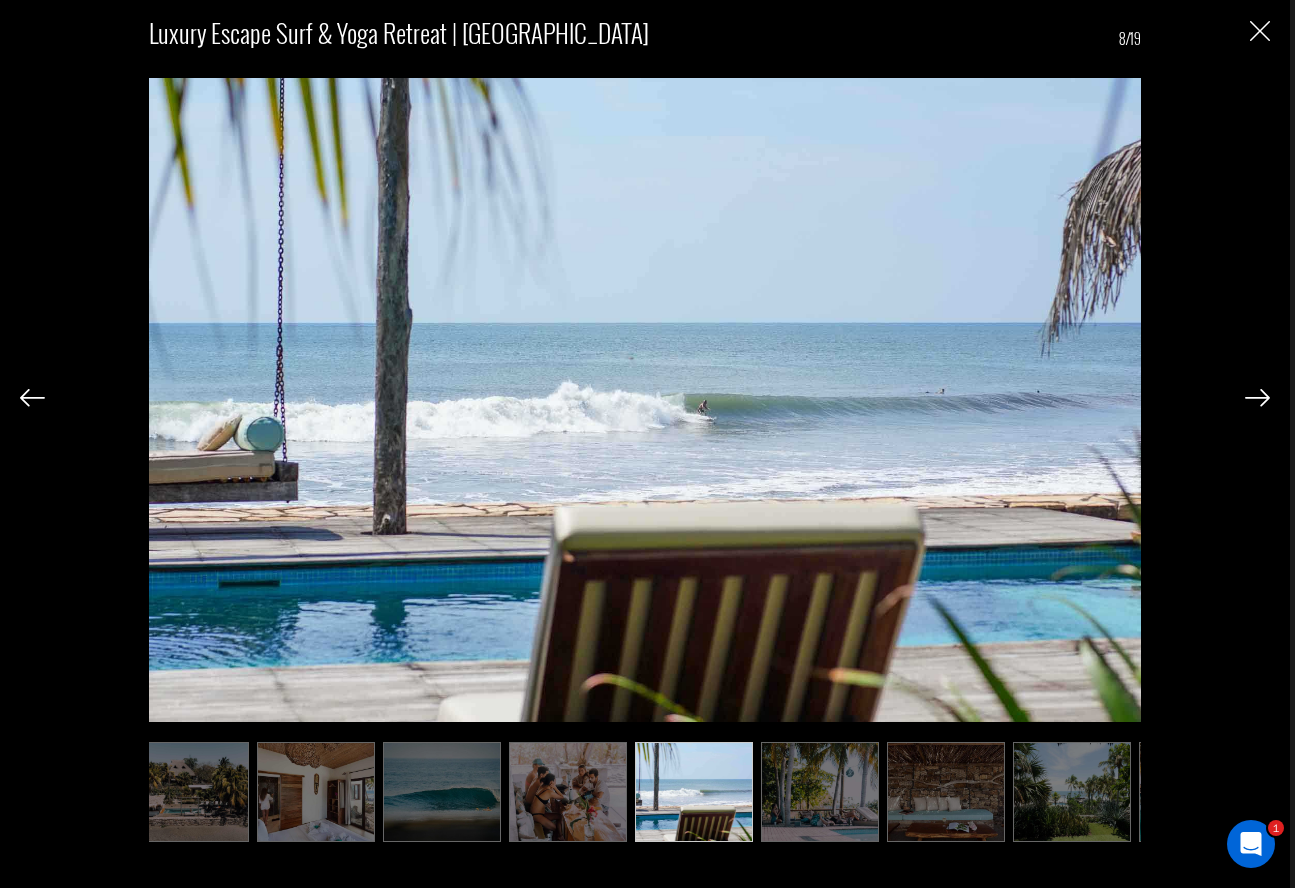 click at bounding box center (1257, 398) 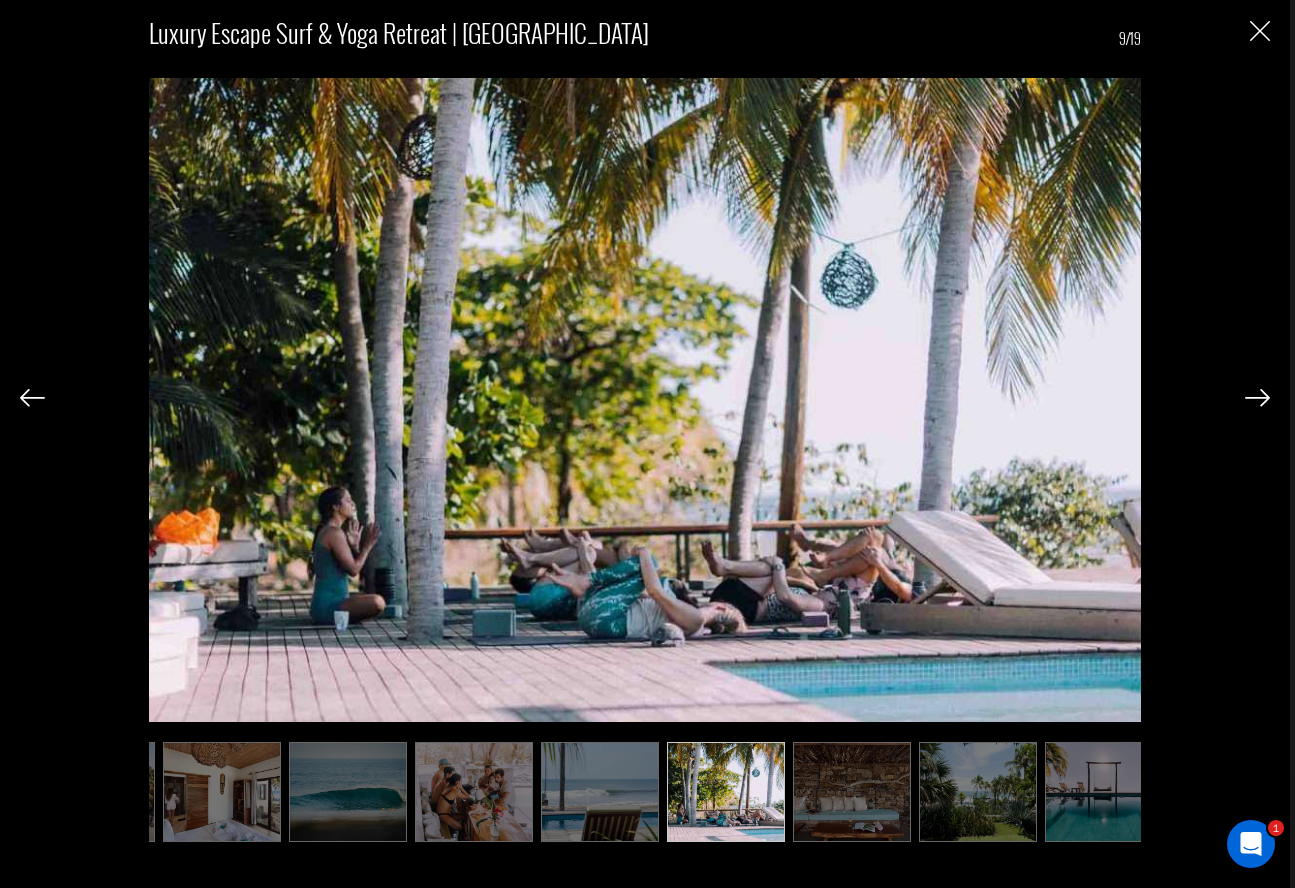 click at bounding box center (1257, 398) 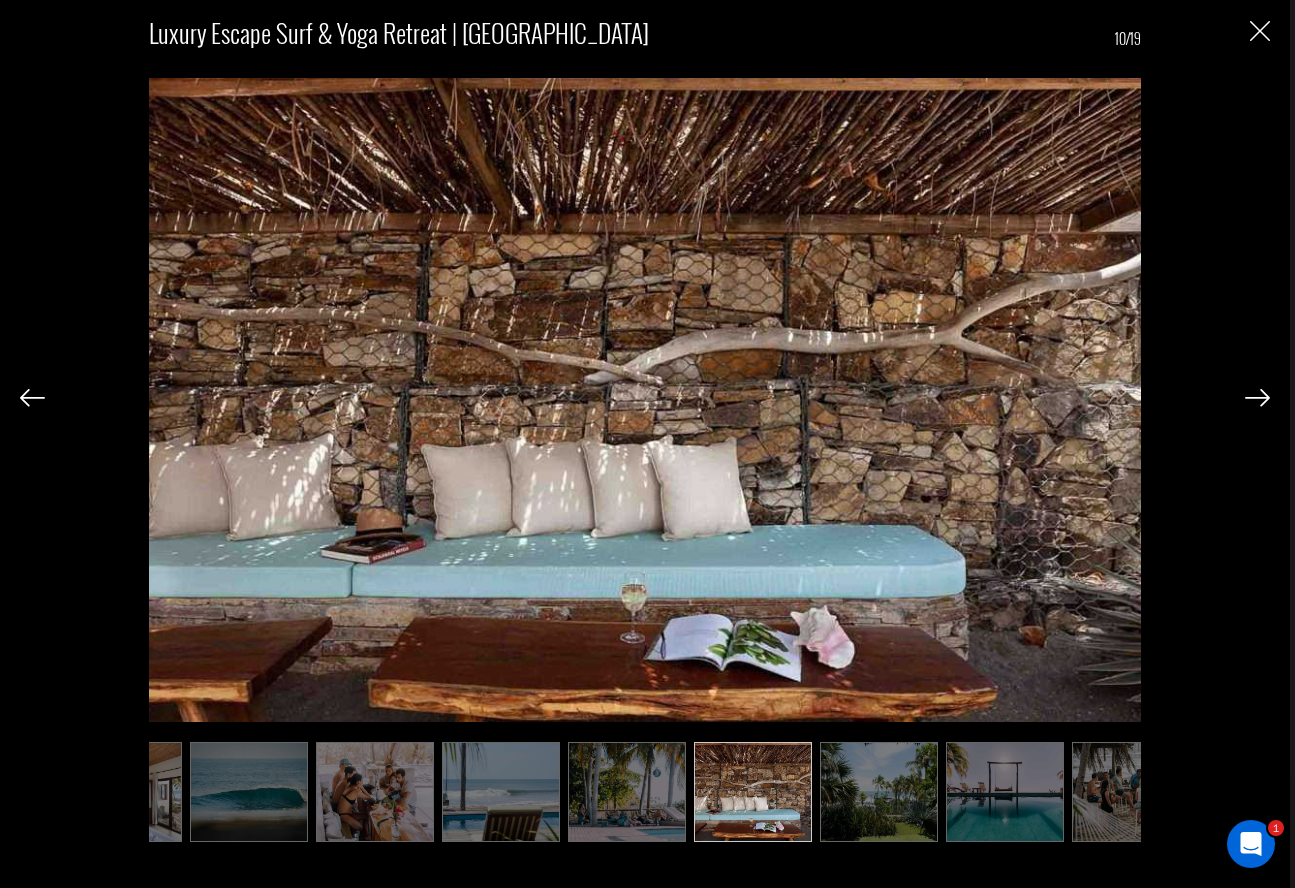 scroll, scrollTop: 0, scrollLeft: 594, axis: horizontal 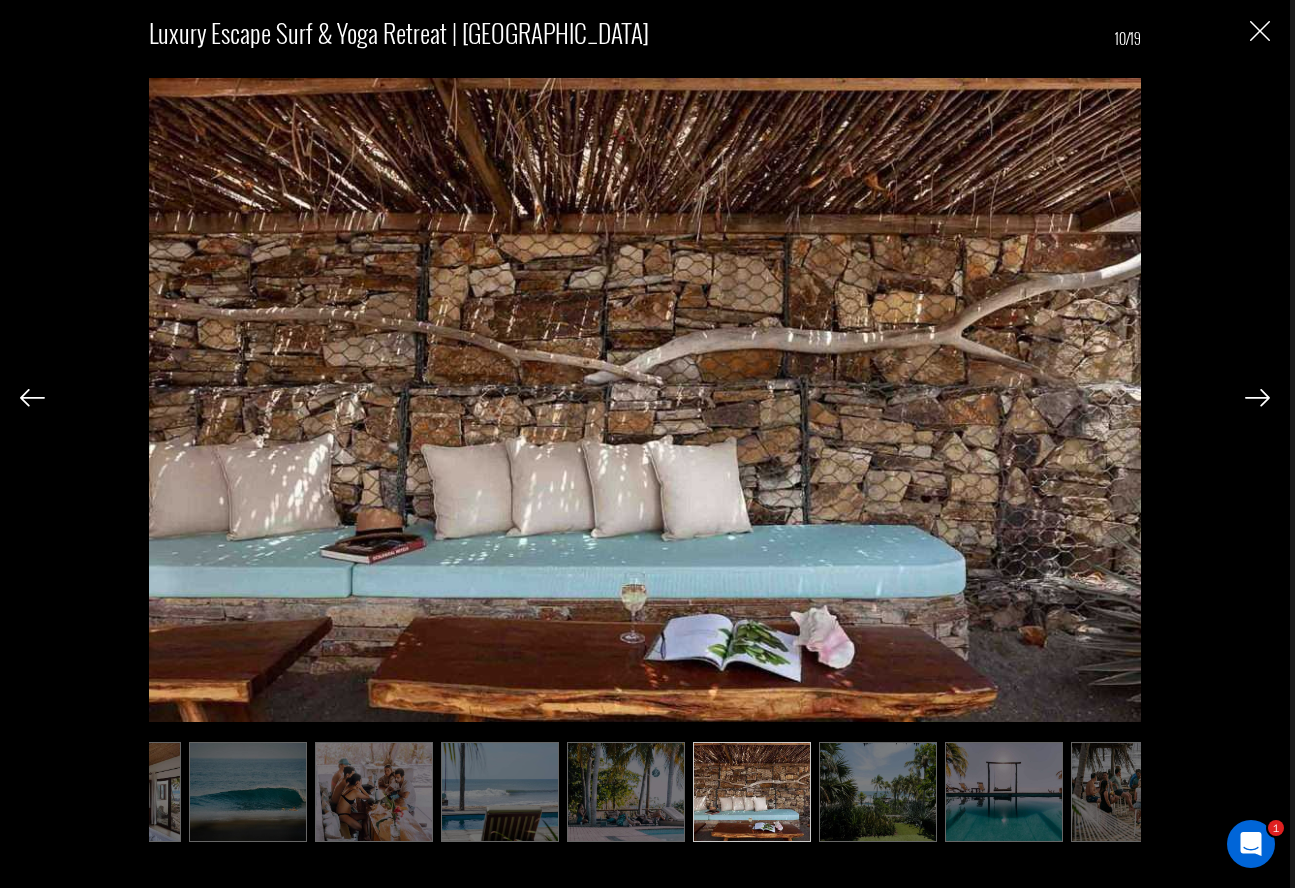 click at bounding box center (32, 398) 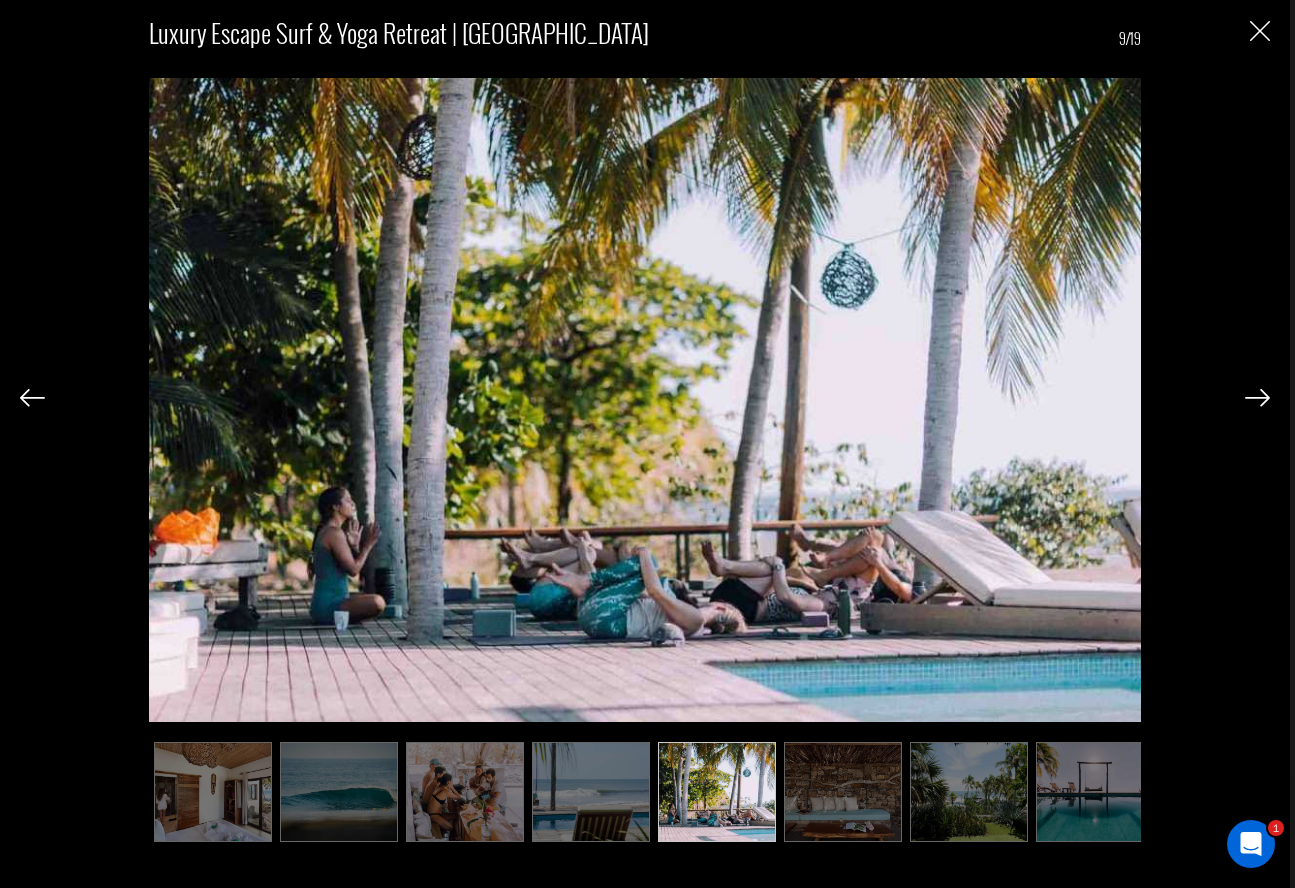 scroll, scrollTop: 0, scrollLeft: 494, axis: horizontal 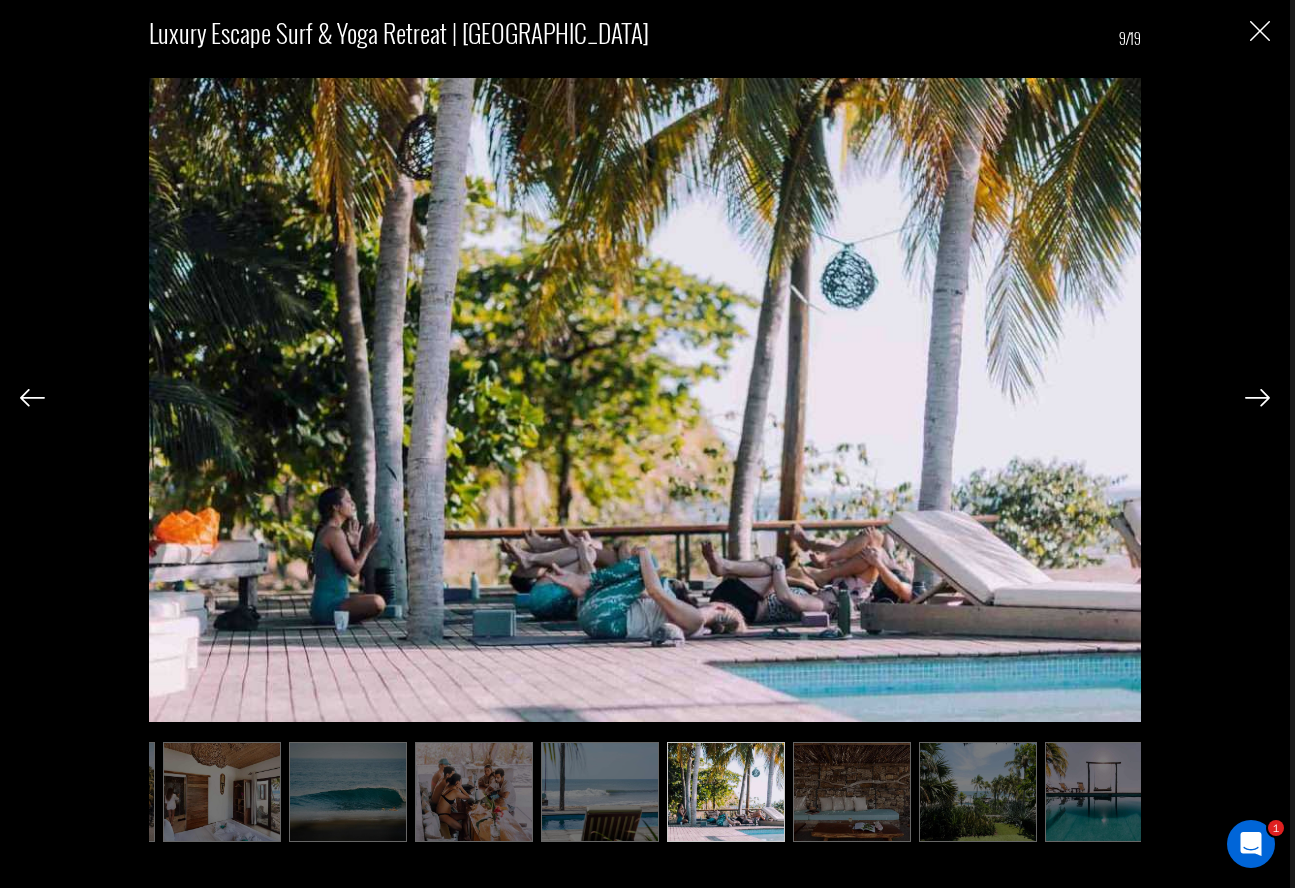 click at bounding box center (1257, 398) 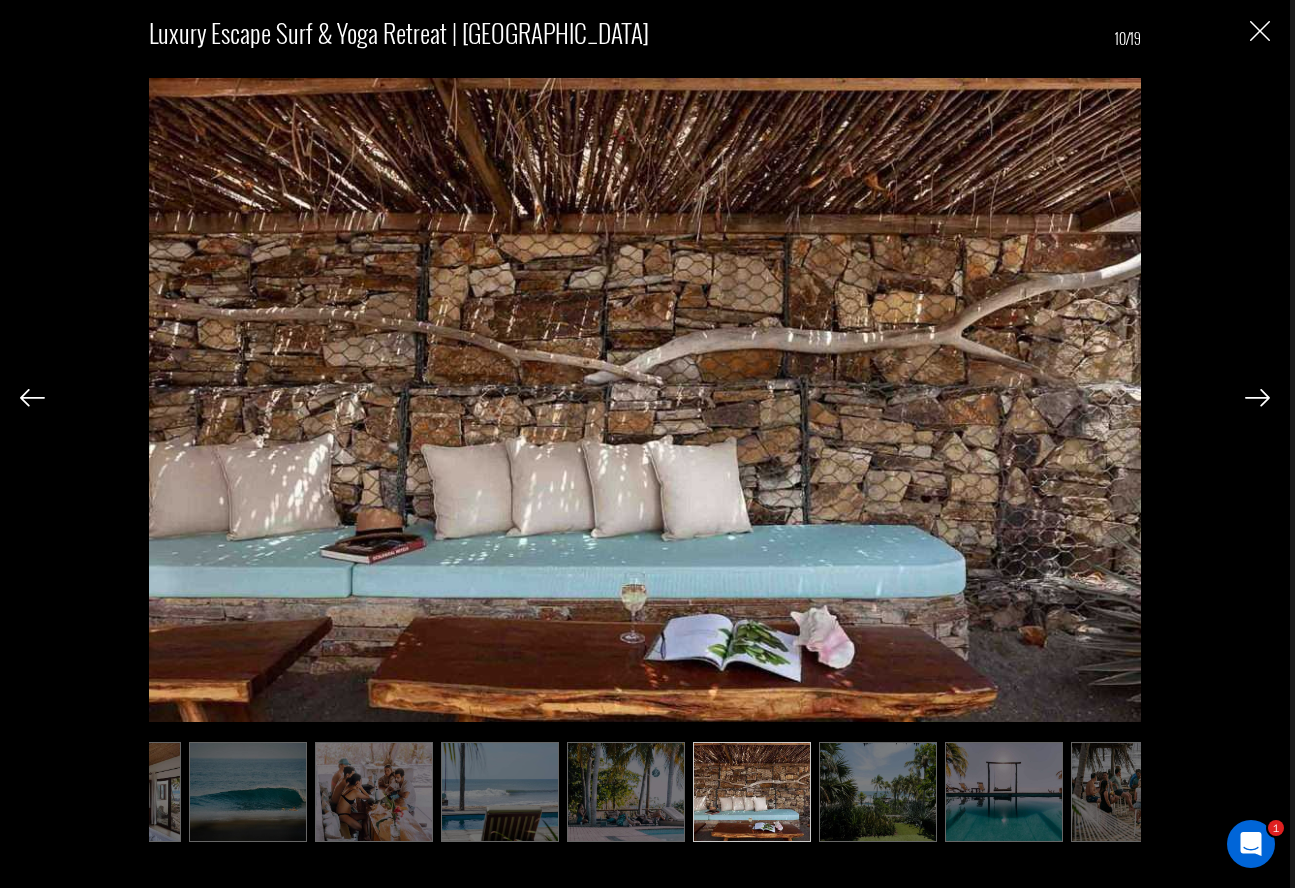 click at bounding box center [1257, 398] 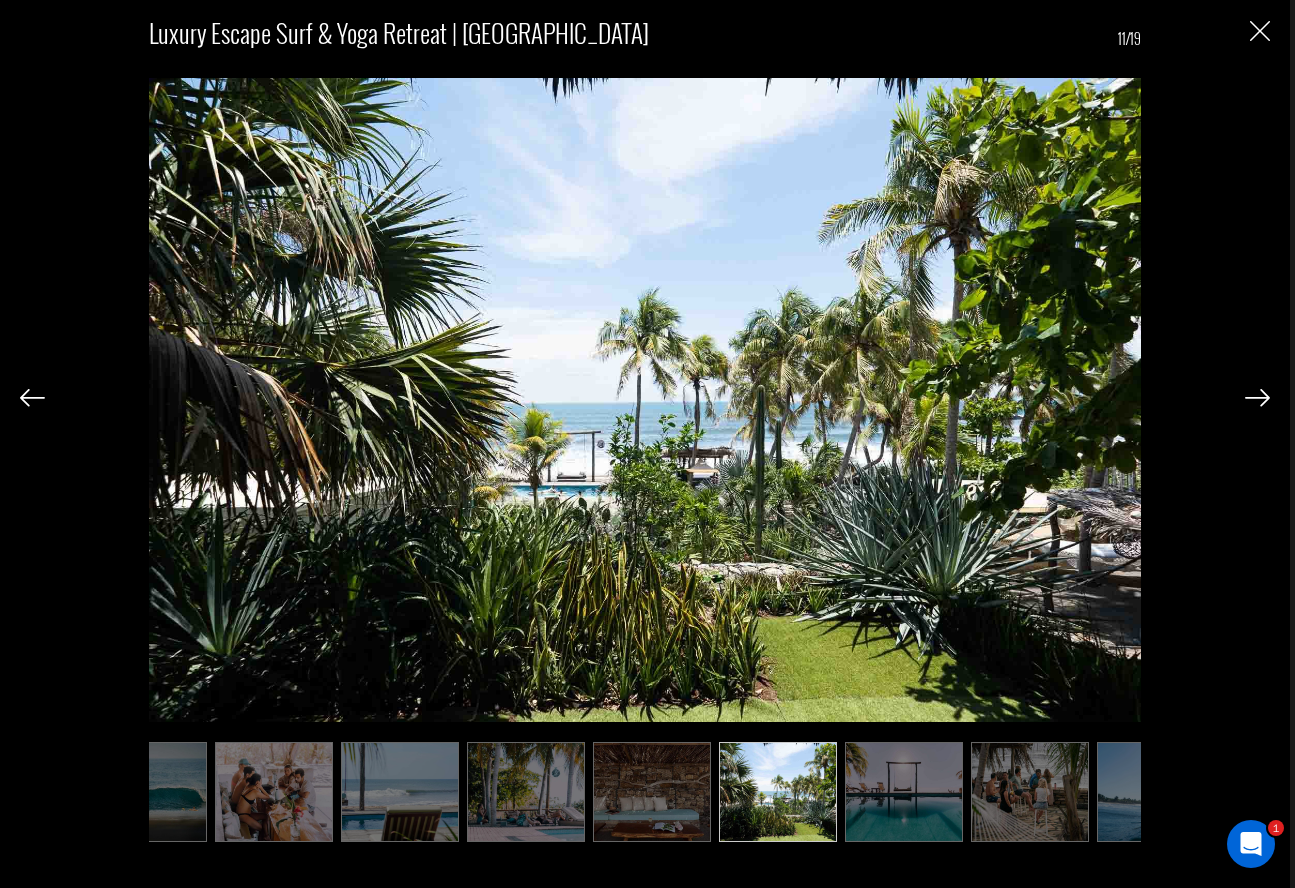 click at bounding box center (1257, 398) 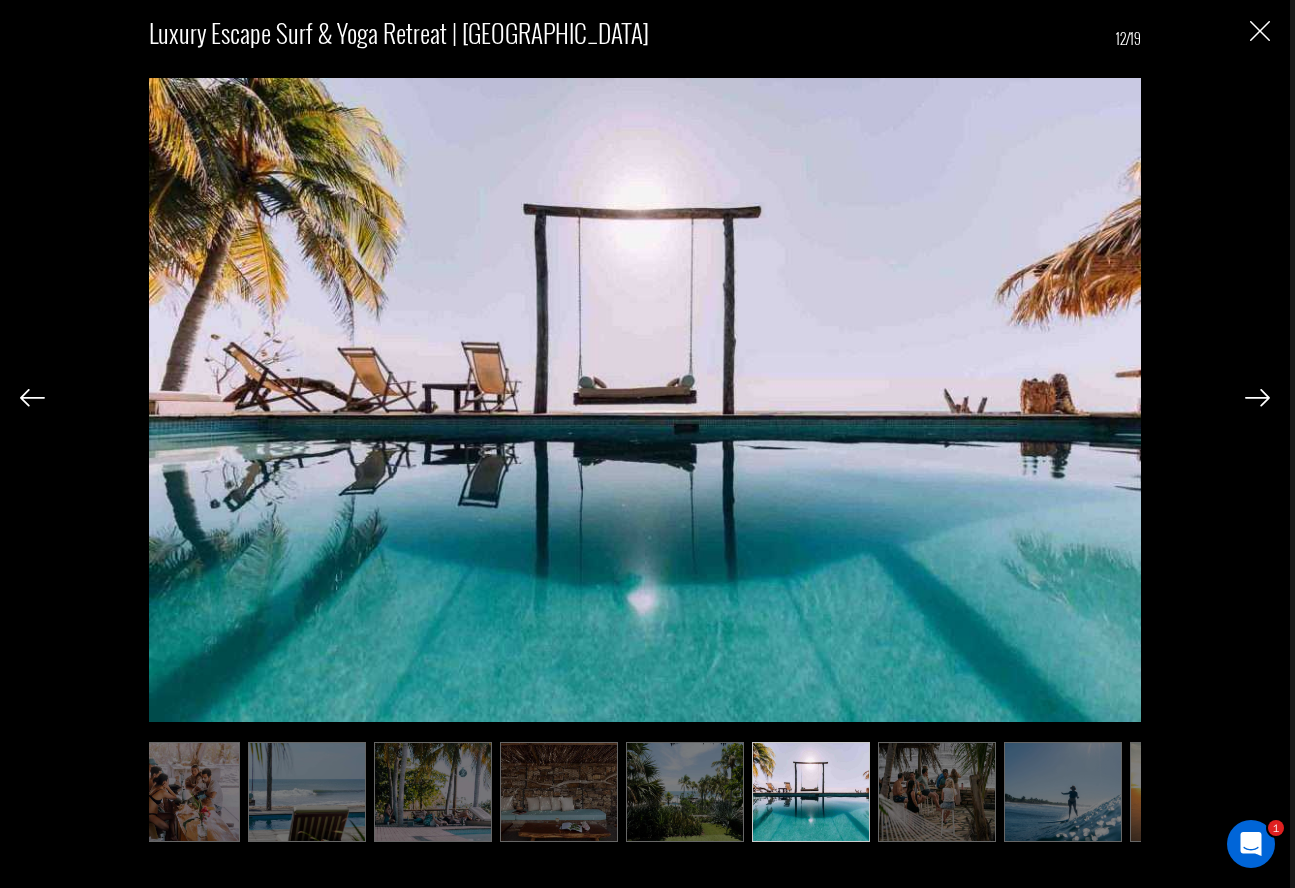 scroll, scrollTop: 0, scrollLeft: 794, axis: horizontal 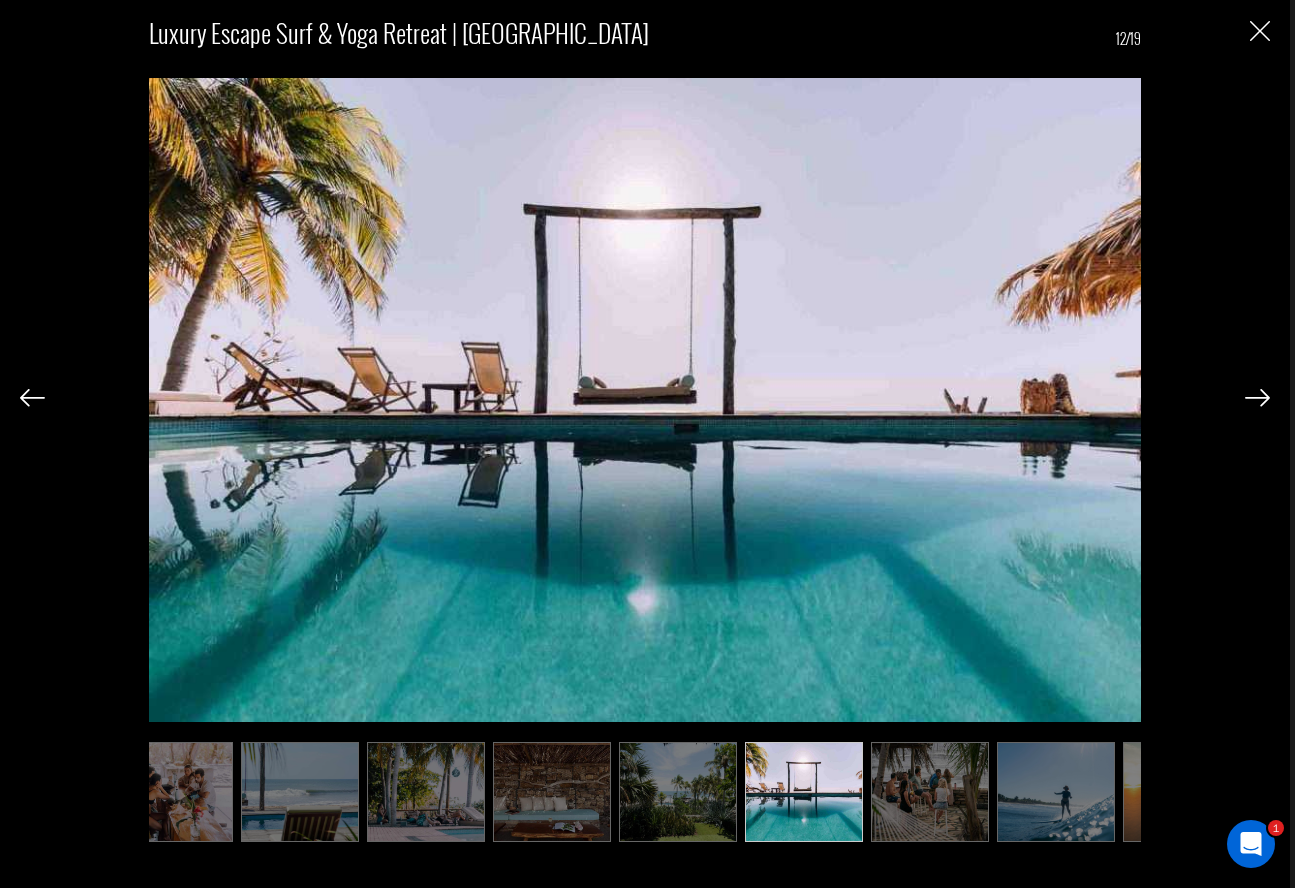 click at bounding box center [1257, 398] 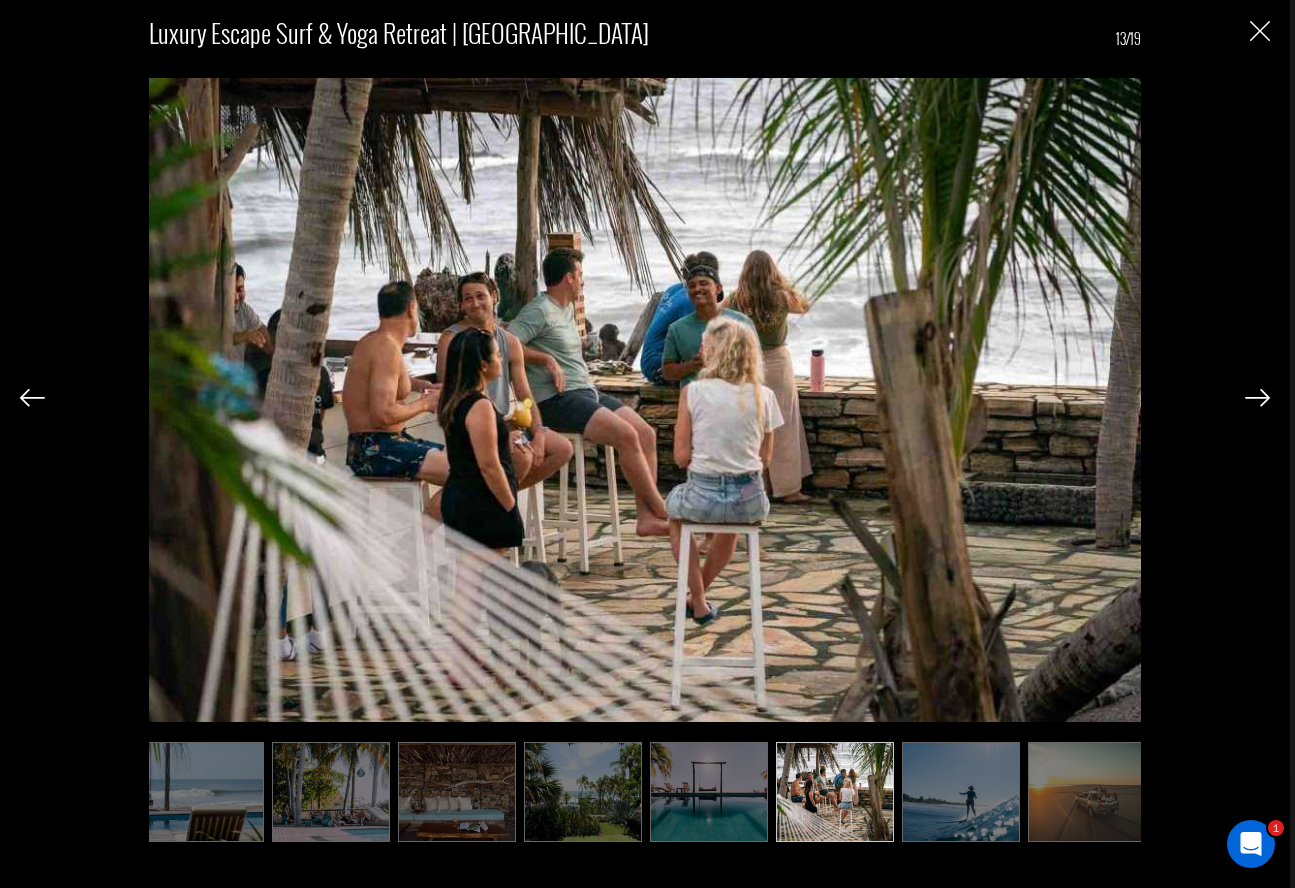 scroll, scrollTop: 0, scrollLeft: 894, axis: horizontal 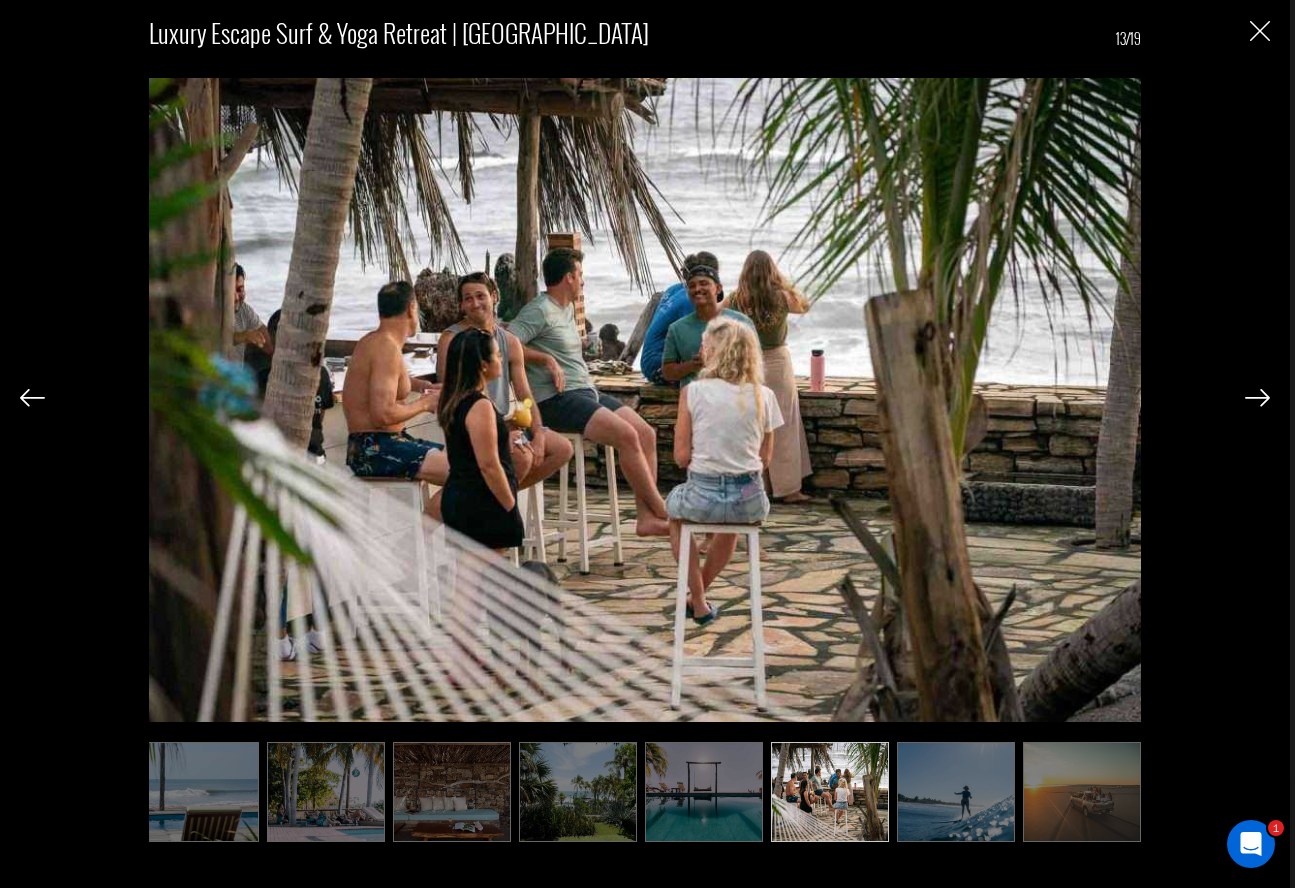 click at bounding box center (1257, 398) 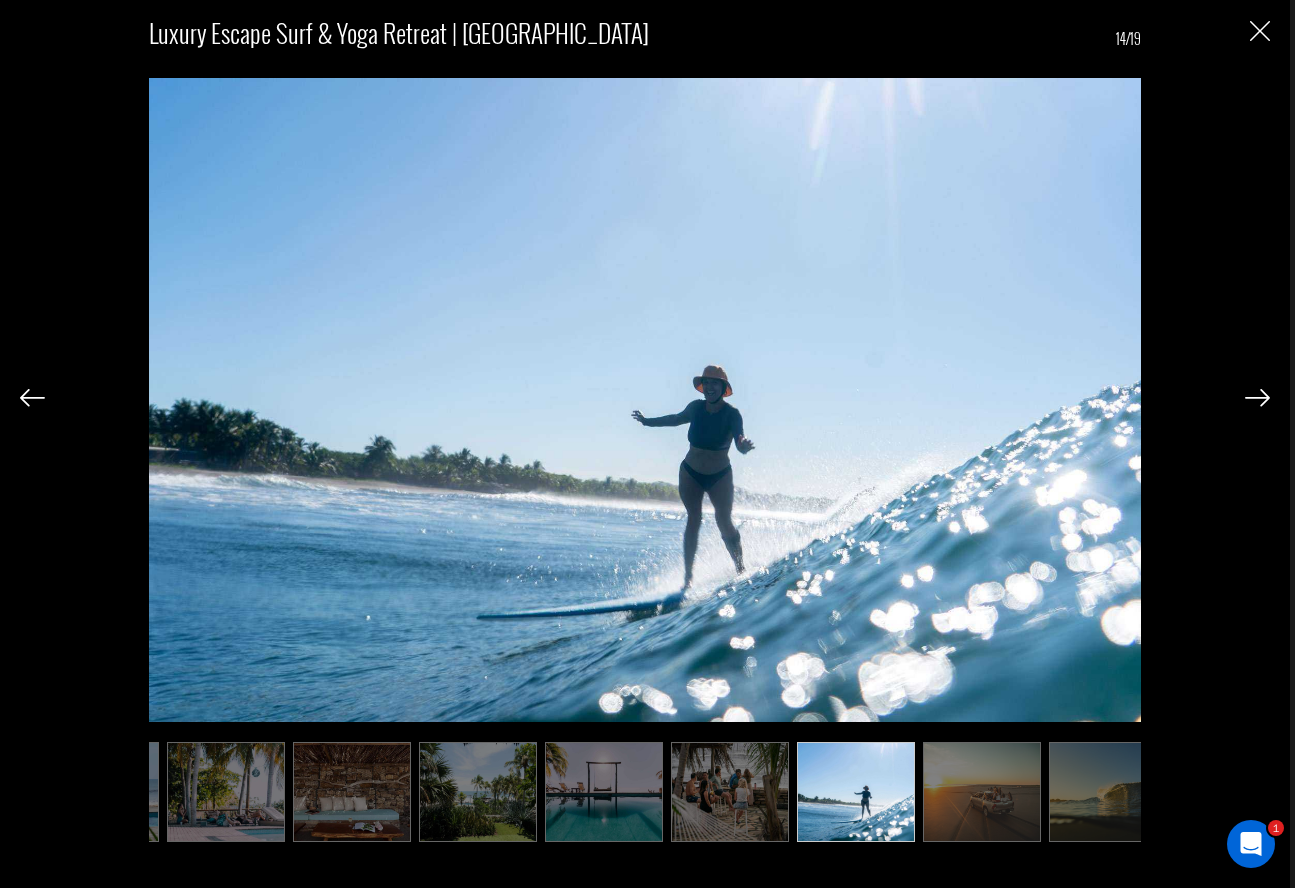 click at bounding box center [1257, 398] 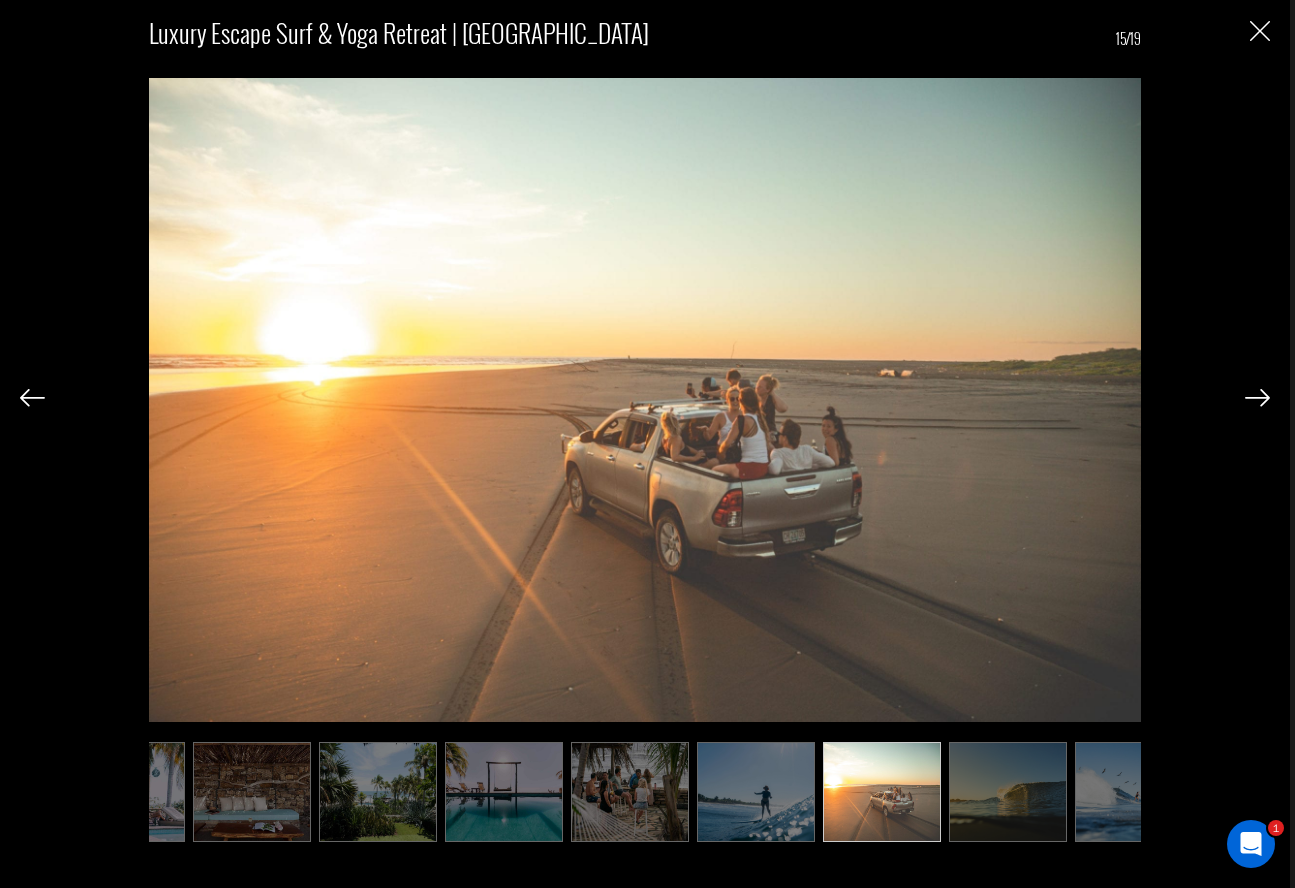 click at bounding box center (1257, 398) 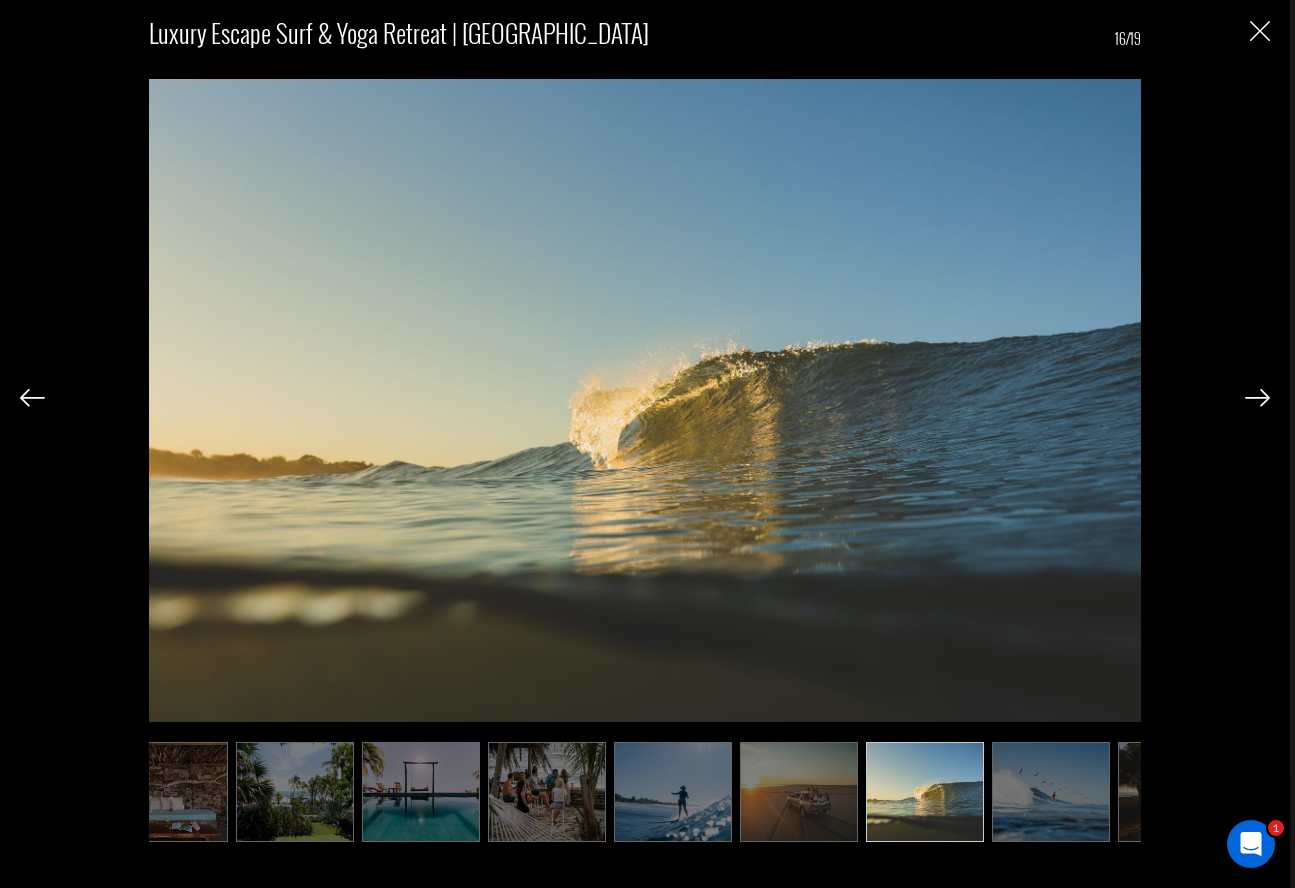 click at bounding box center (1257, 398) 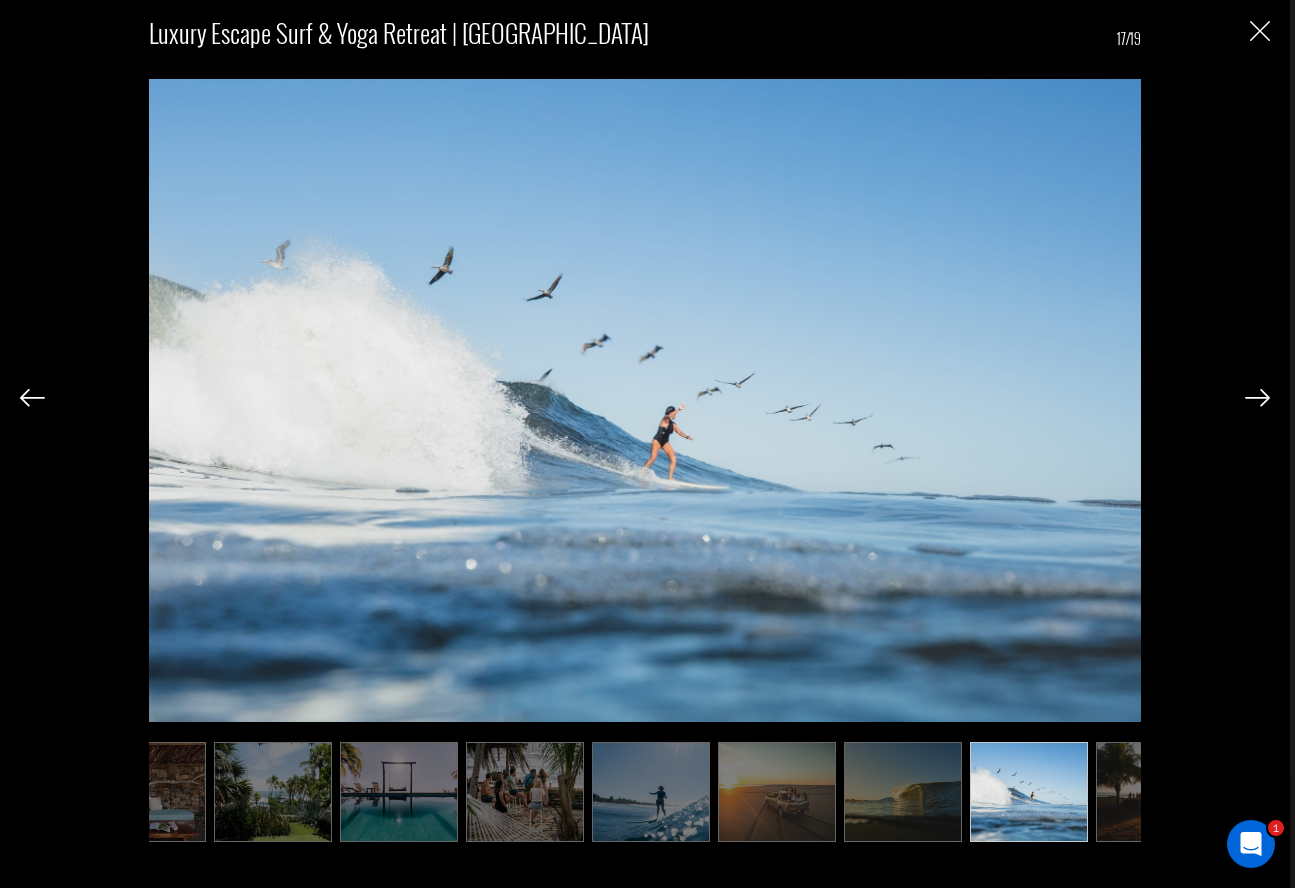 click at bounding box center [1257, 398] 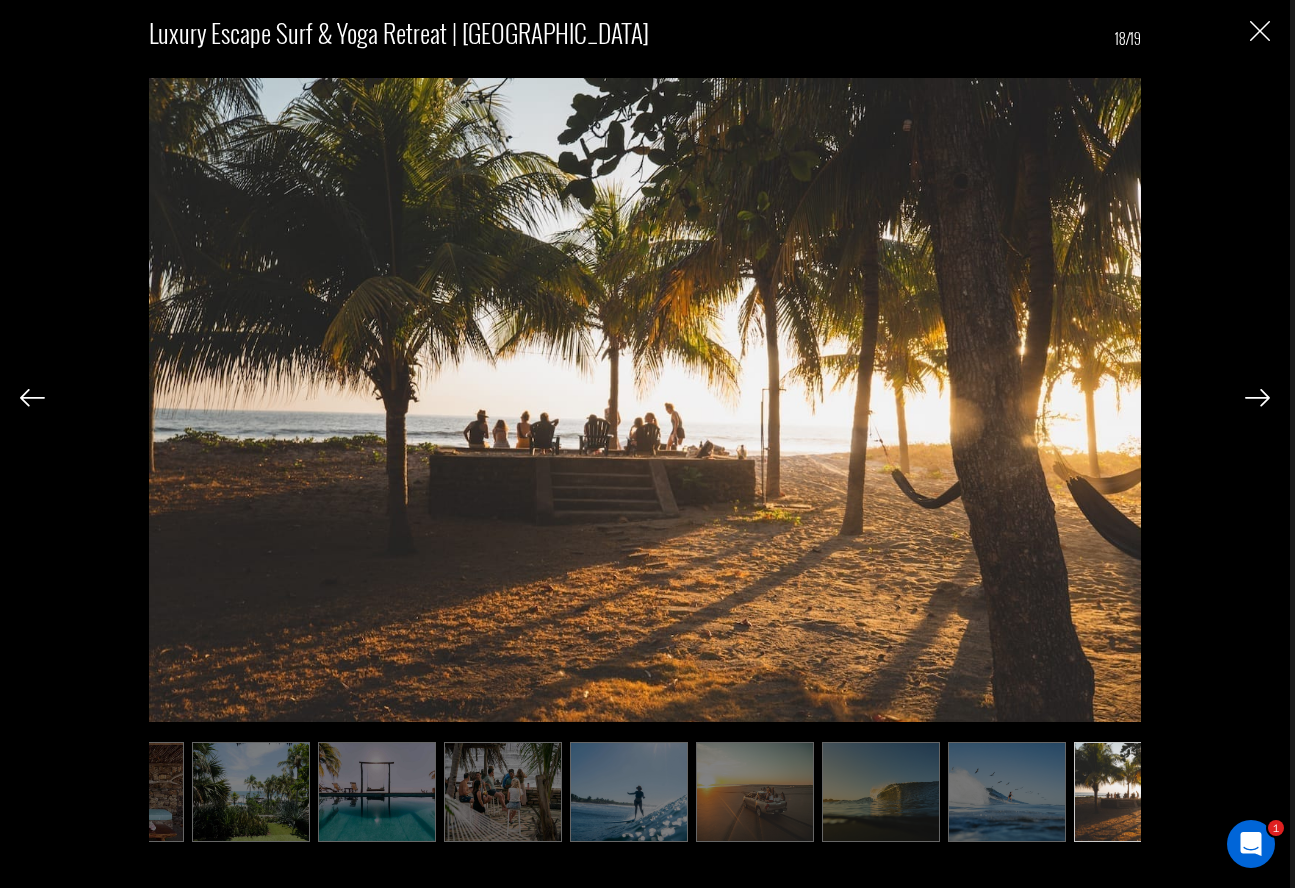 click at bounding box center [1257, 398] 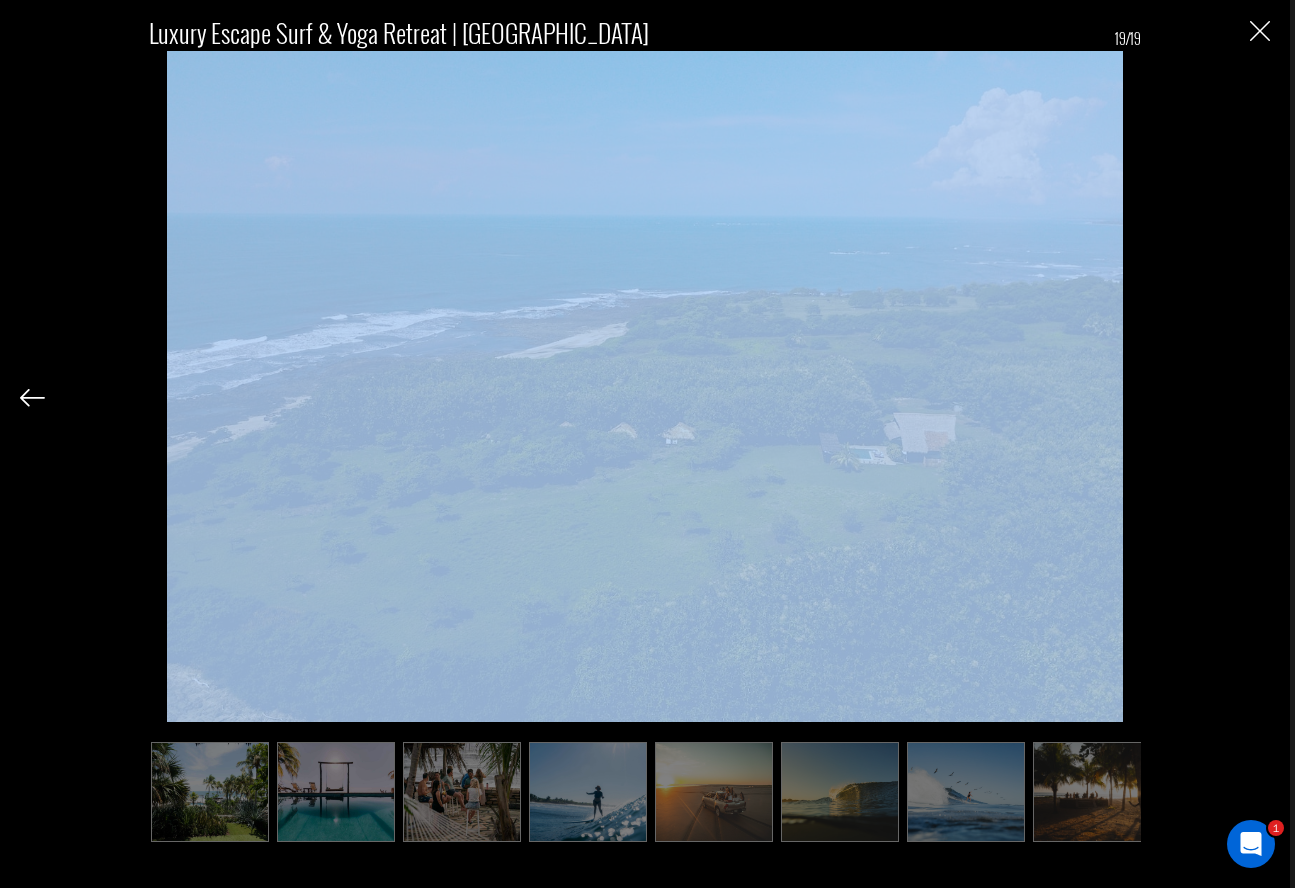 click on "Luxury Escape Surf & Yoga Retreat | Nicaragua
19/19" at bounding box center [645, 422] 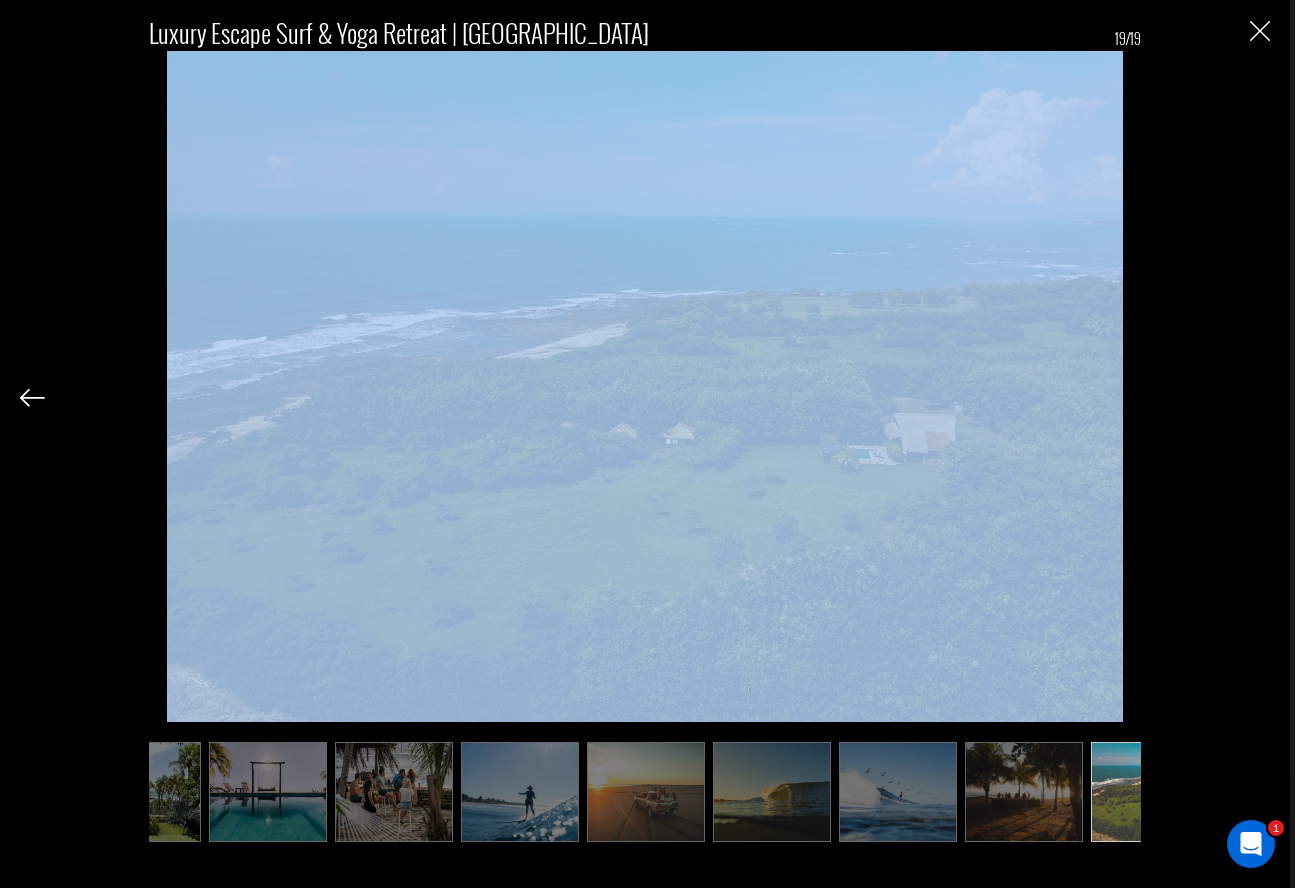 scroll, scrollTop: 0, scrollLeft: 1331, axis: horizontal 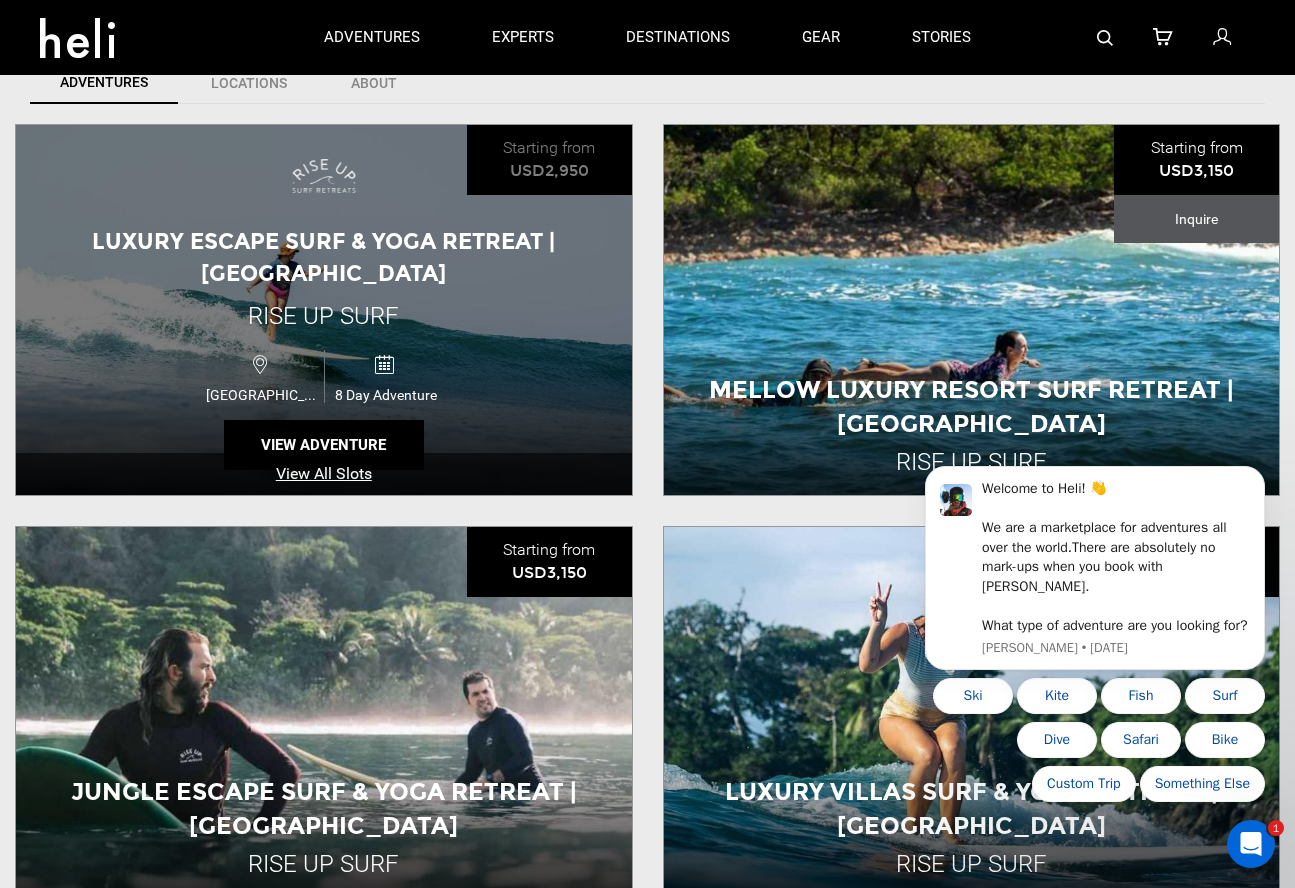 click on "Luxury Escape Surf & Yoga Retreat | [GEOGRAPHIC_DATA]
Rise Up Surf
[GEOGRAPHIC_DATA]
8 Day Adventure
View
Adventure" at bounding box center [324, 310] 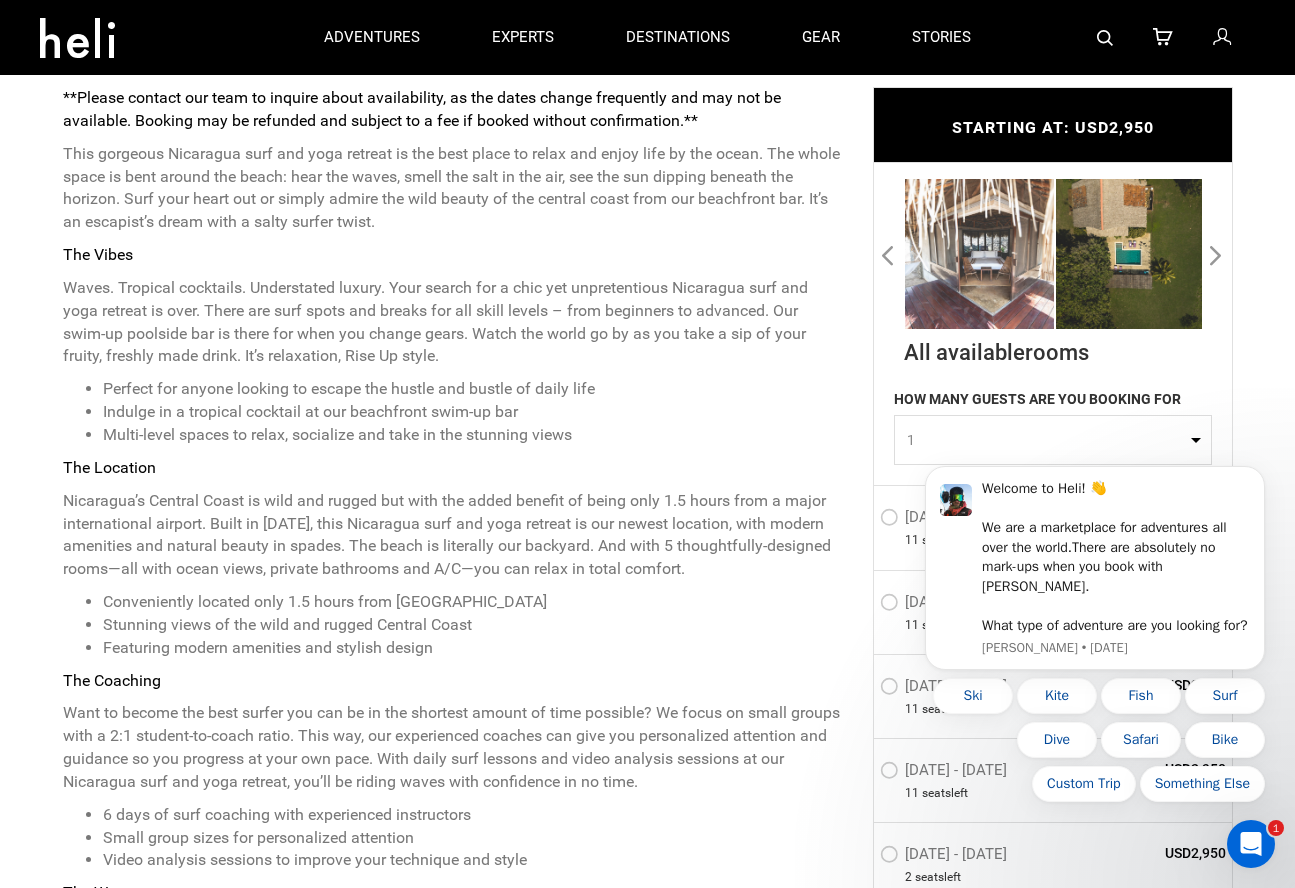 scroll, scrollTop: 774, scrollLeft: 0, axis: vertical 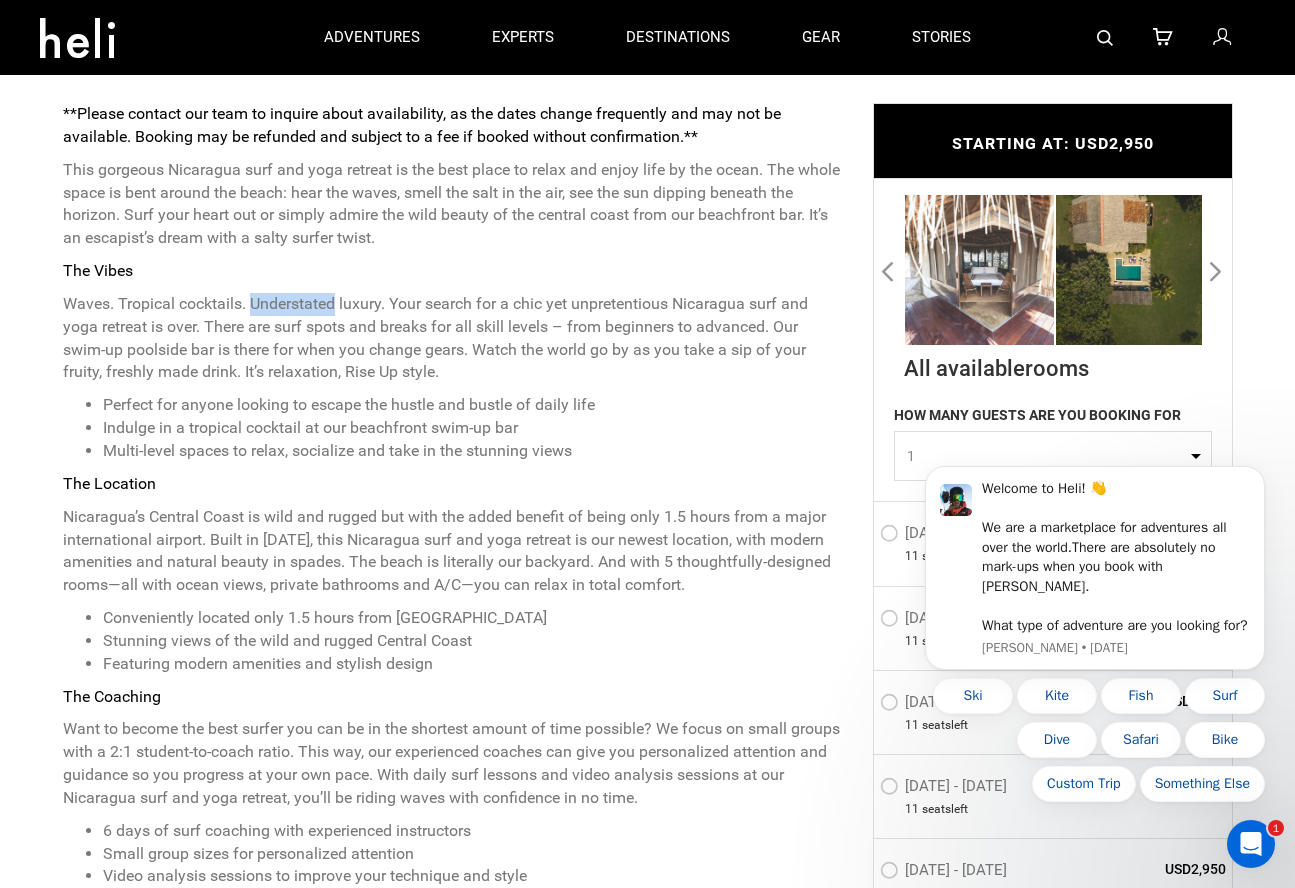 drag, startPoint x: 255, startPoint y: 294, endPoint x: 336, endPoint y: 291, distance: 81.055534 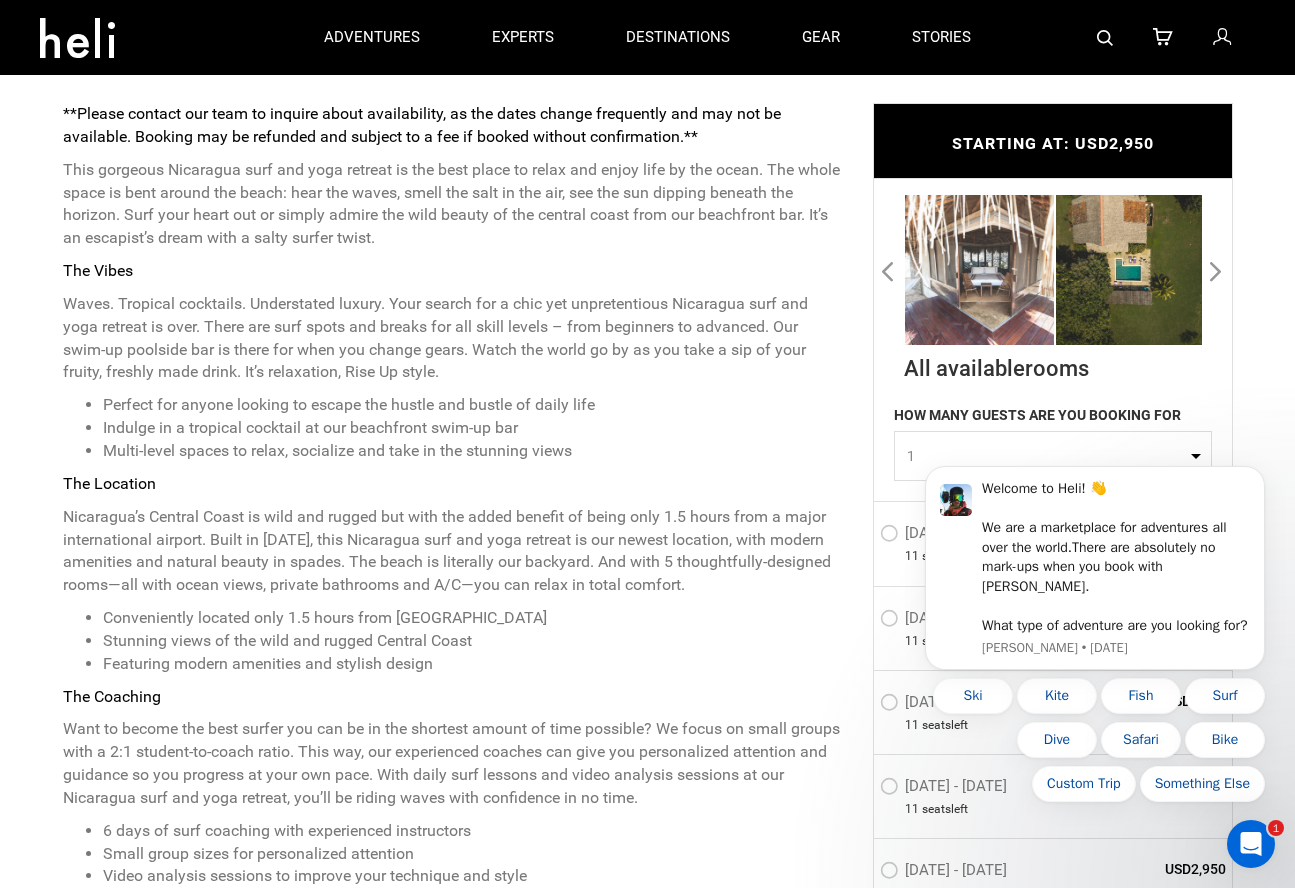 click on "The Location" at bounding box center [453, 484] 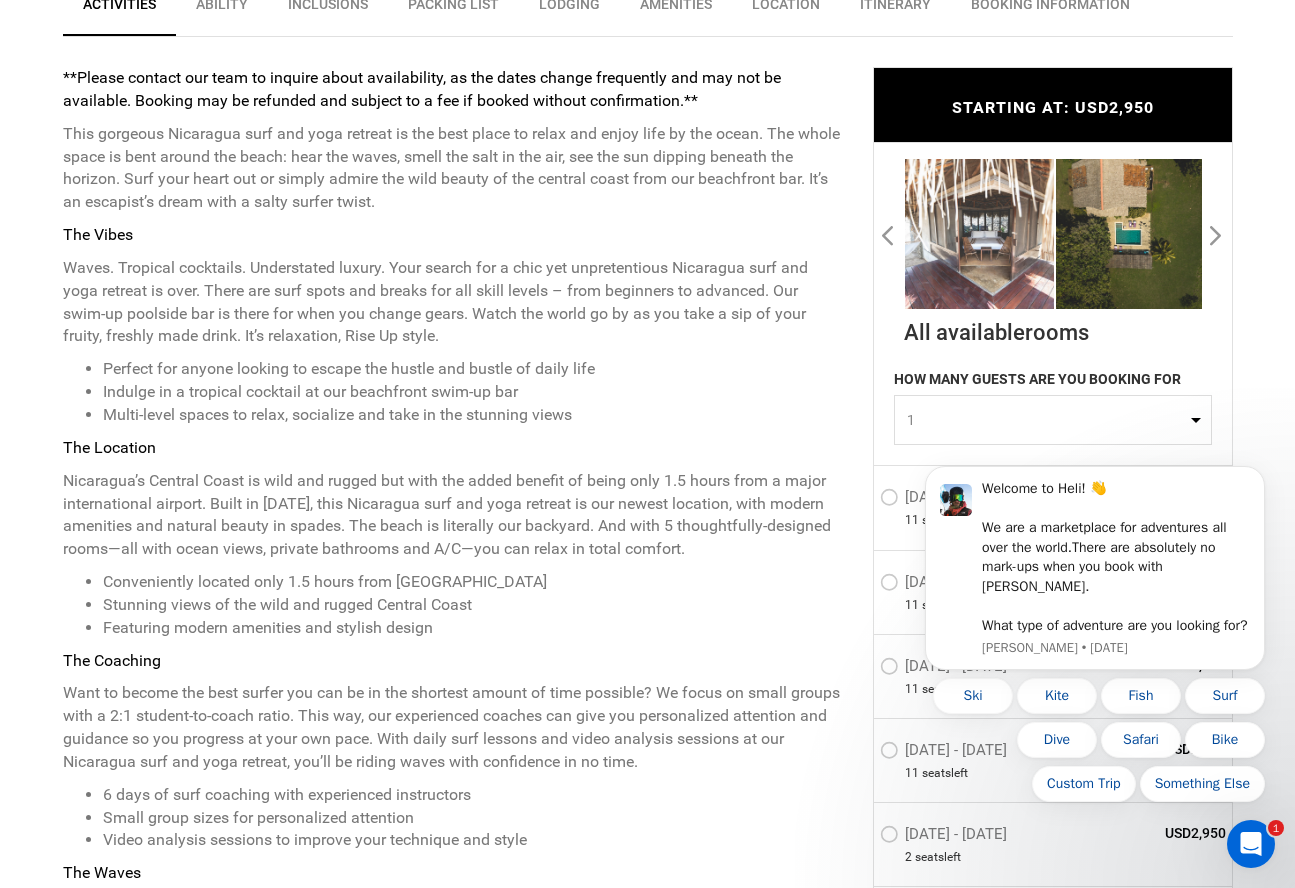 scroll, scrollTop: 818, scrollLeft: 0, axis: vertical 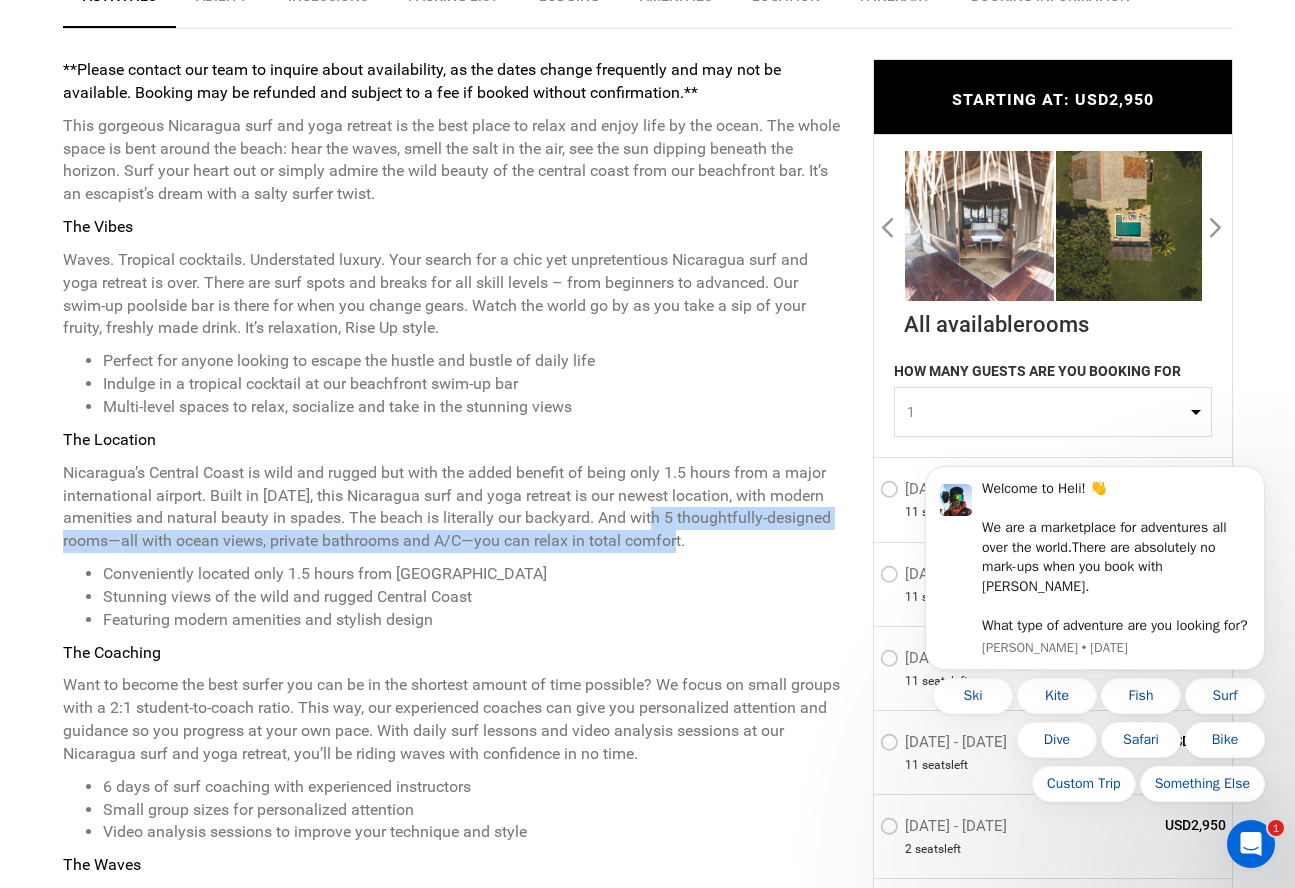 drag, startPoint x: 665, startPoint y: 505, endPoint x: 829, endPoint y: 538, distance: 167.28719 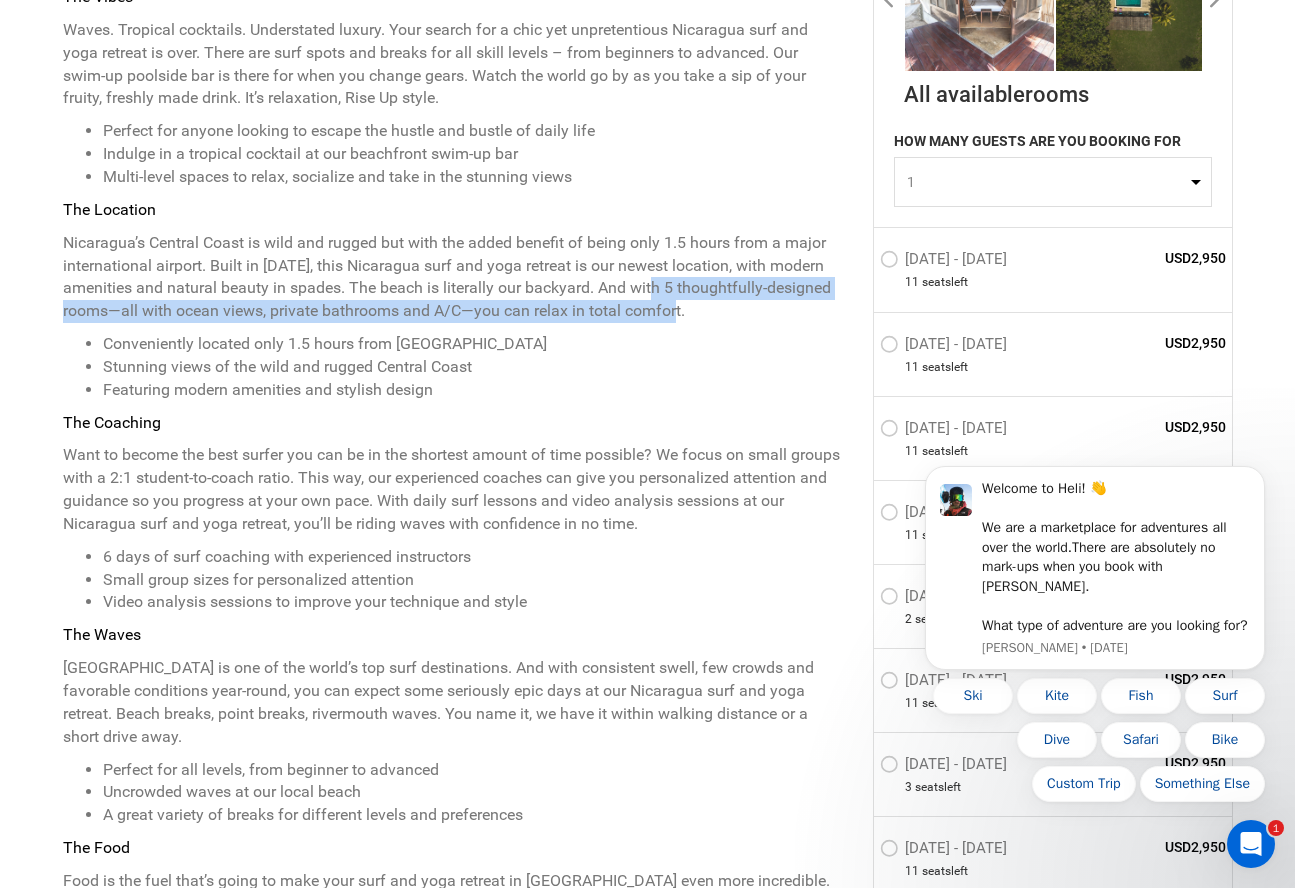 scroll, scrollTop: 1058, scrollLeft: 0, axis: vertical 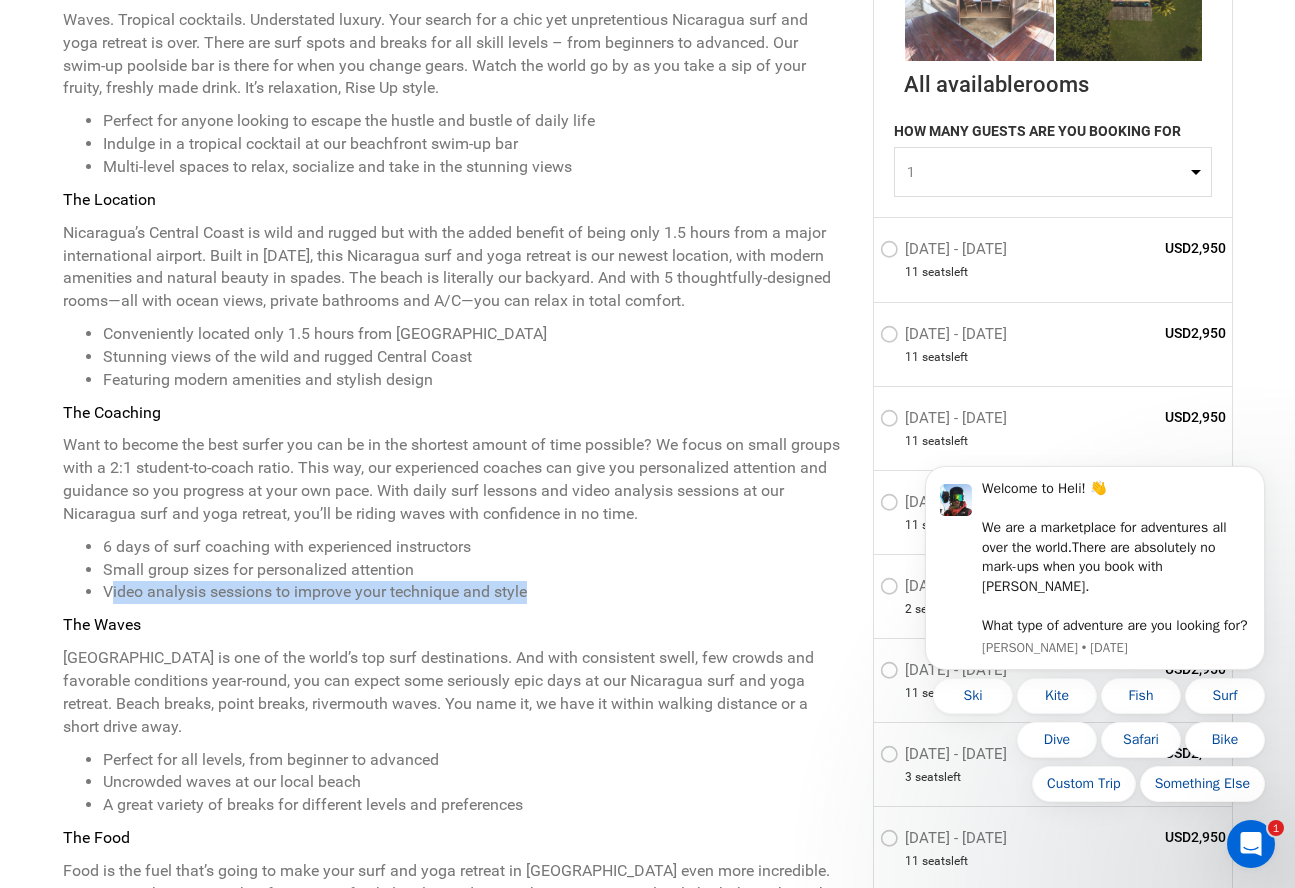drag, startPoint x: 109, startPoint y: 579, endPoint x: 172, endPoint y: 584, distance: 63.1981 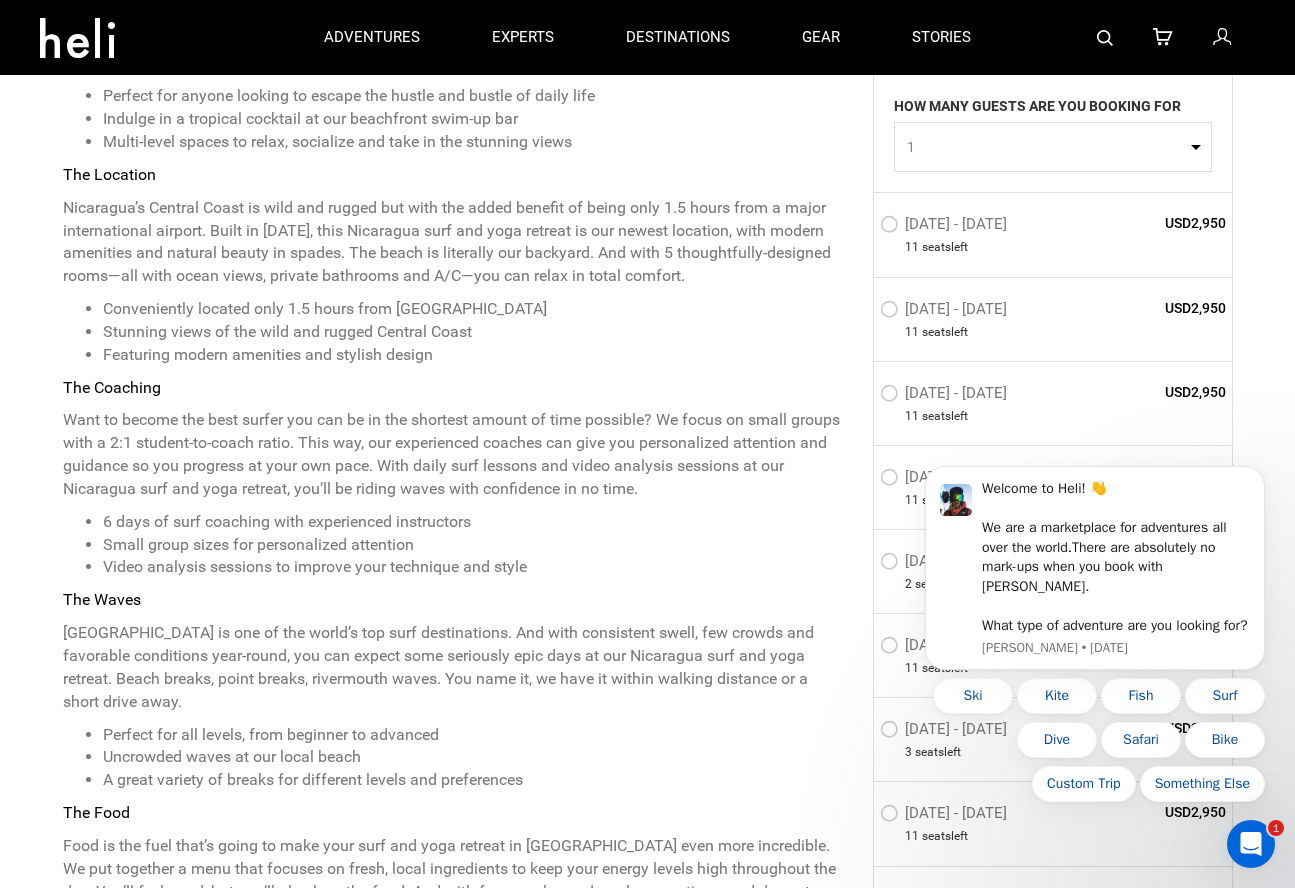 scroll, scrollTop: 1082, scrollLeft: 0, axis: vertical 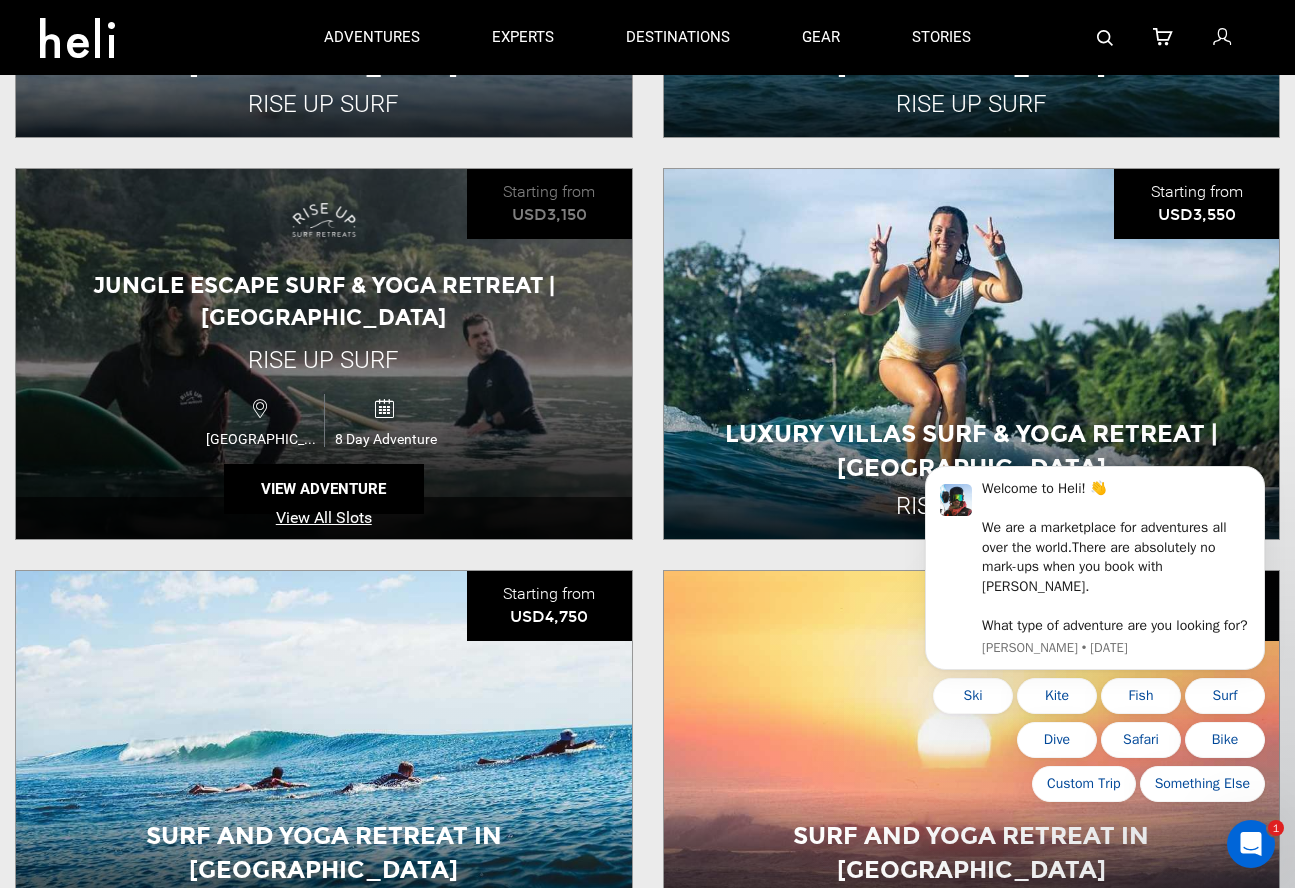 click on "Jungle Escape Surf & Yoga Retreat | [GEOGRAPHIC_DATA]
Rise Up Surf
[GEOGRAPHIC_DATA]
8 Day Adventure
View
Adventure" at bounding box center (324, 354) 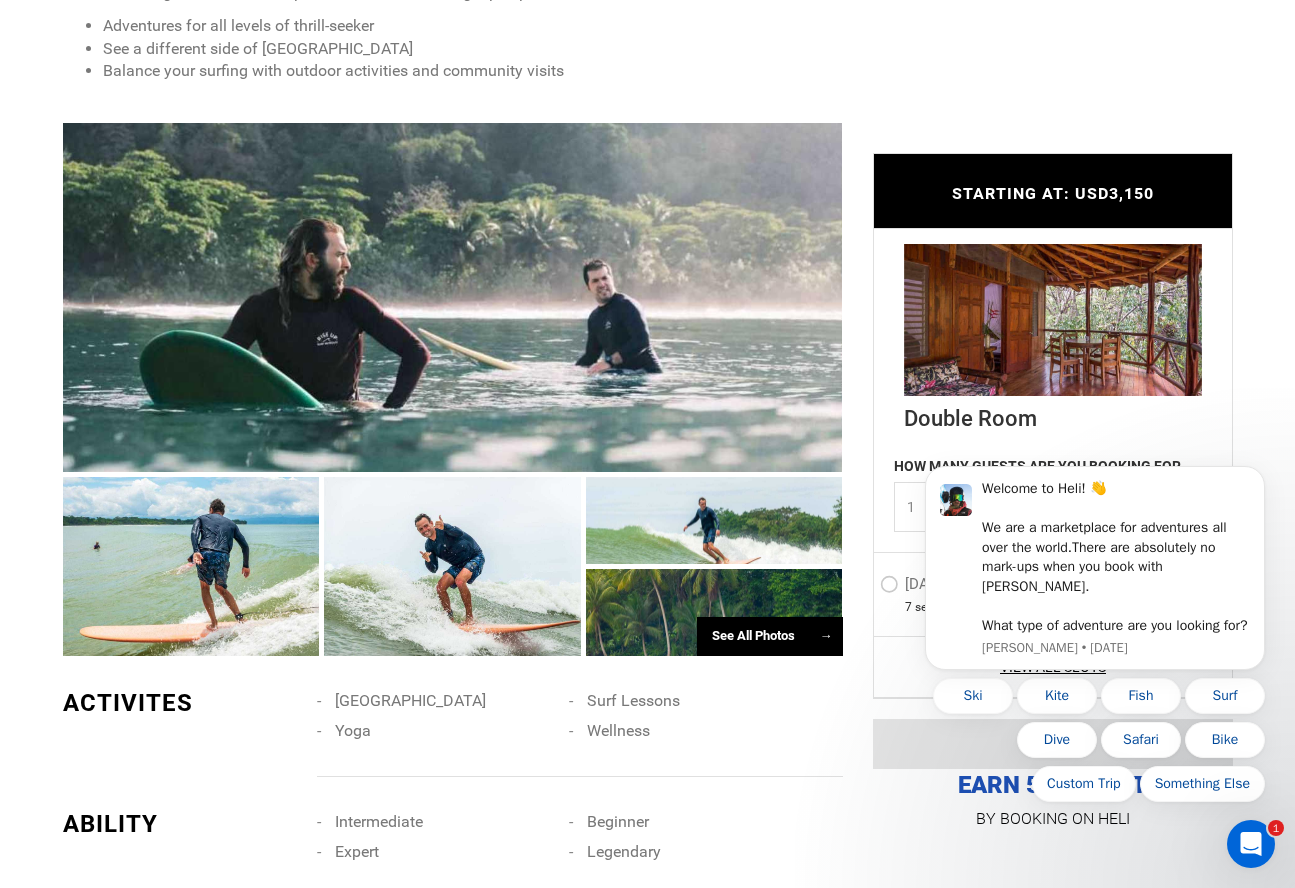 scroll, scrollTop: 2294, scrollLeft: 0, axis: vertical 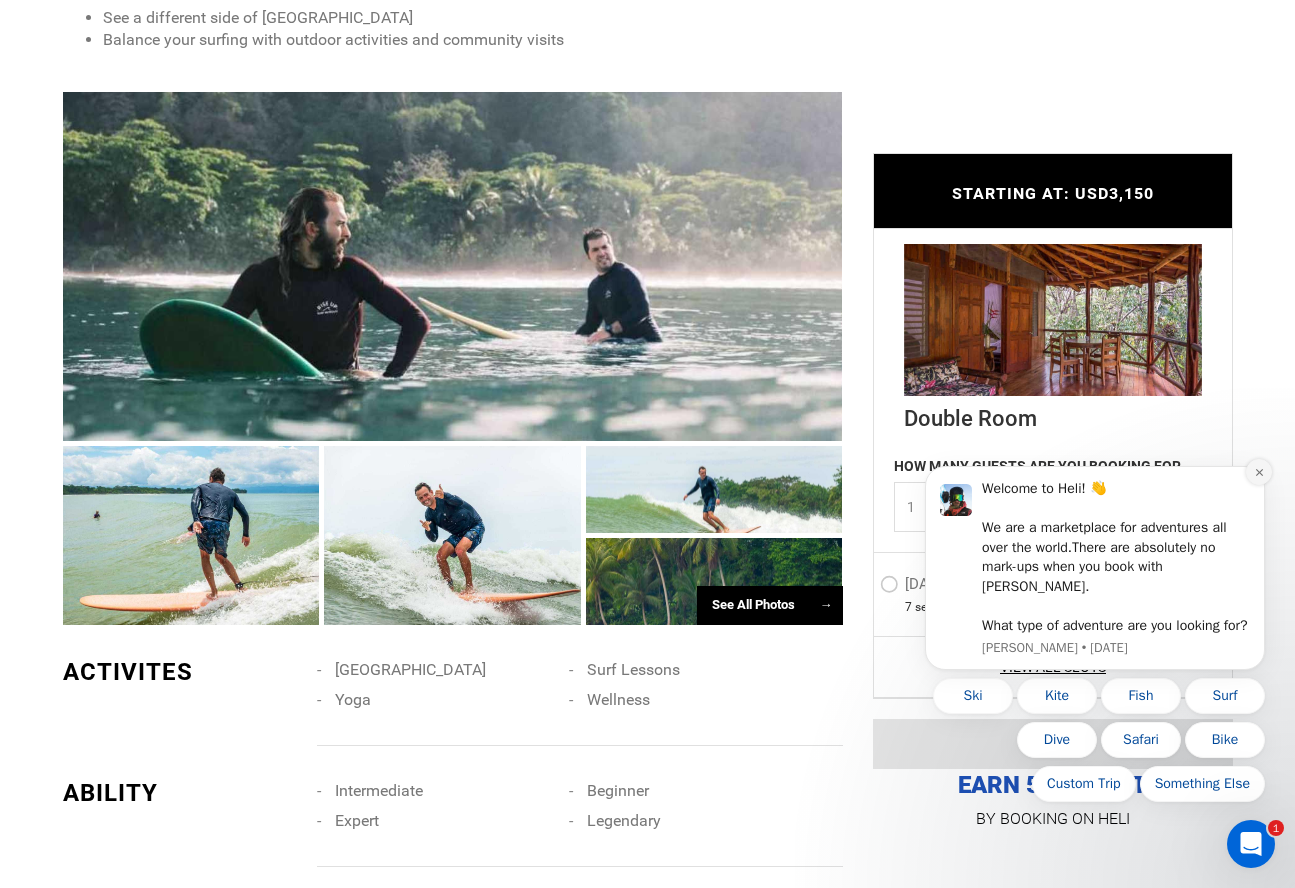 click 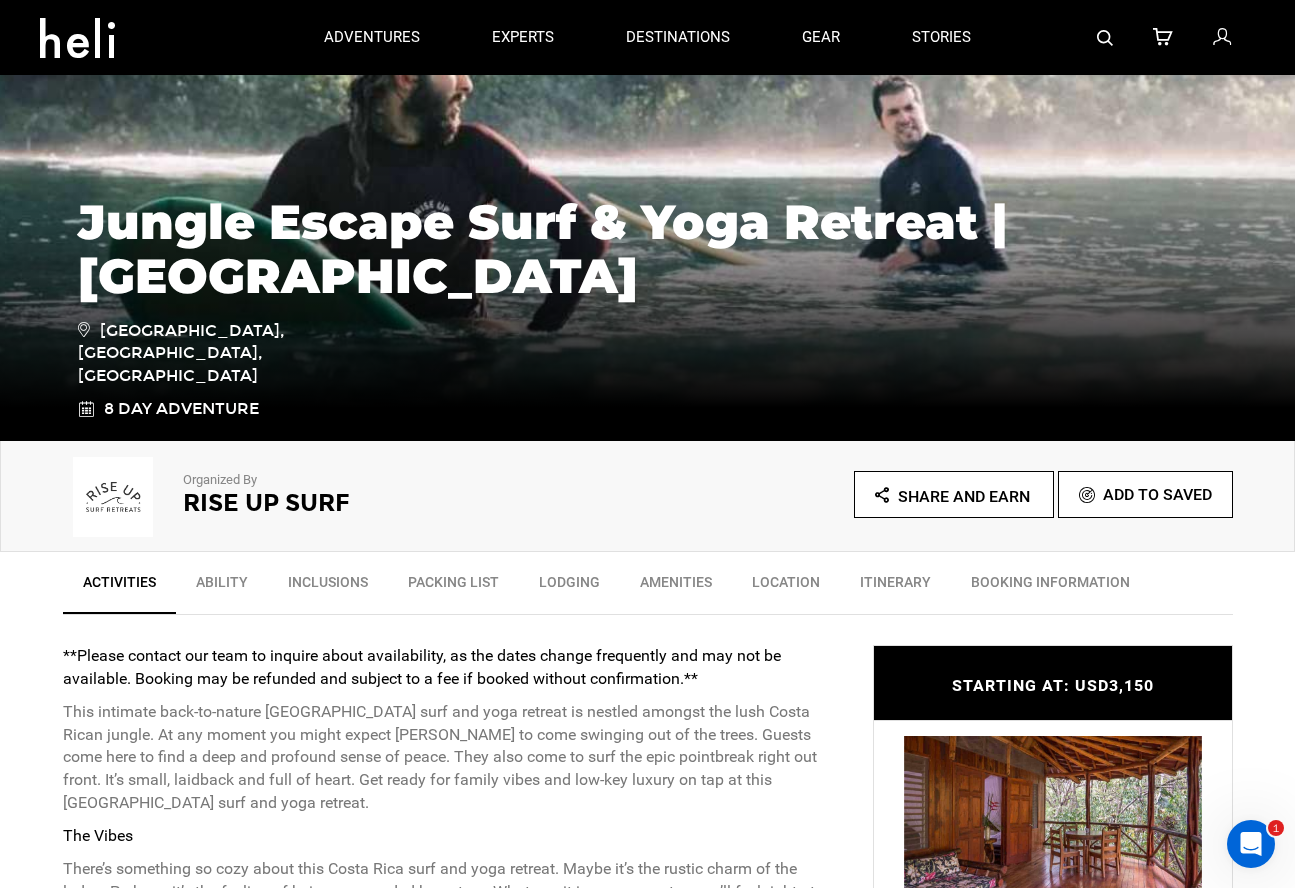 scroll, scrollTop: 229, scrollLeft: 0, axis: vertical 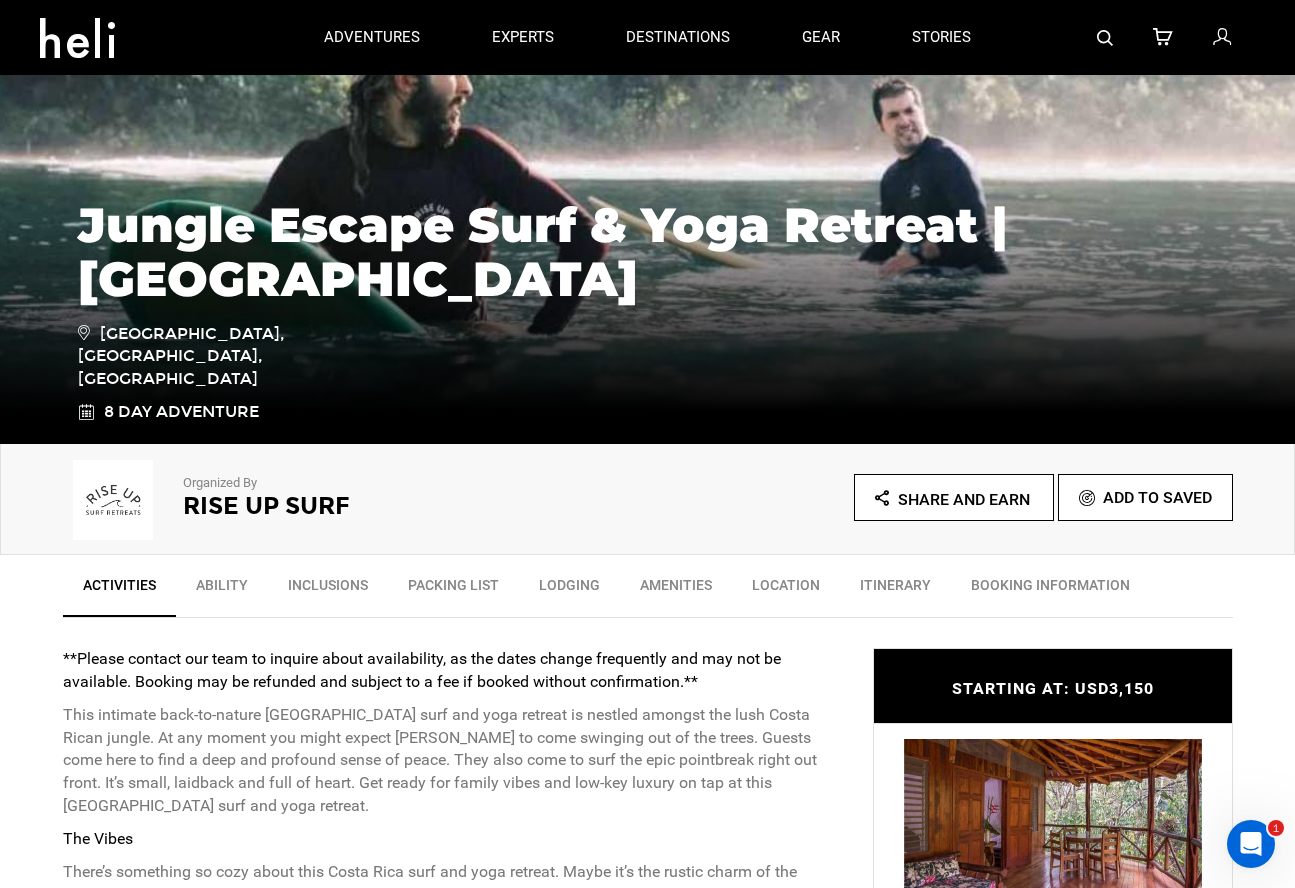 click at bounding box center (84, 332) 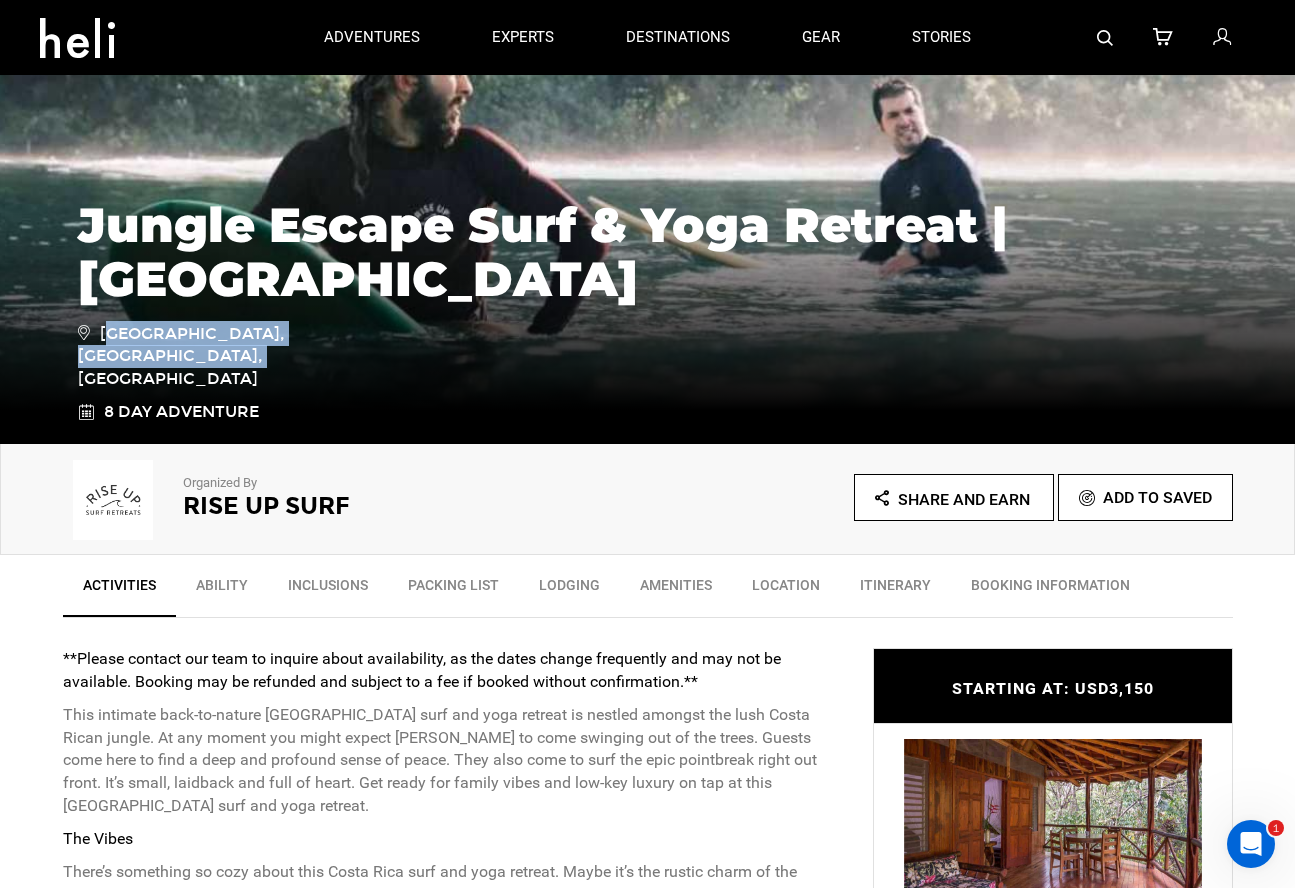 drag, startPoint x: 108, startPoint y: 341, endPoint x: 238, endPoint y: 340, distance: 130.00385 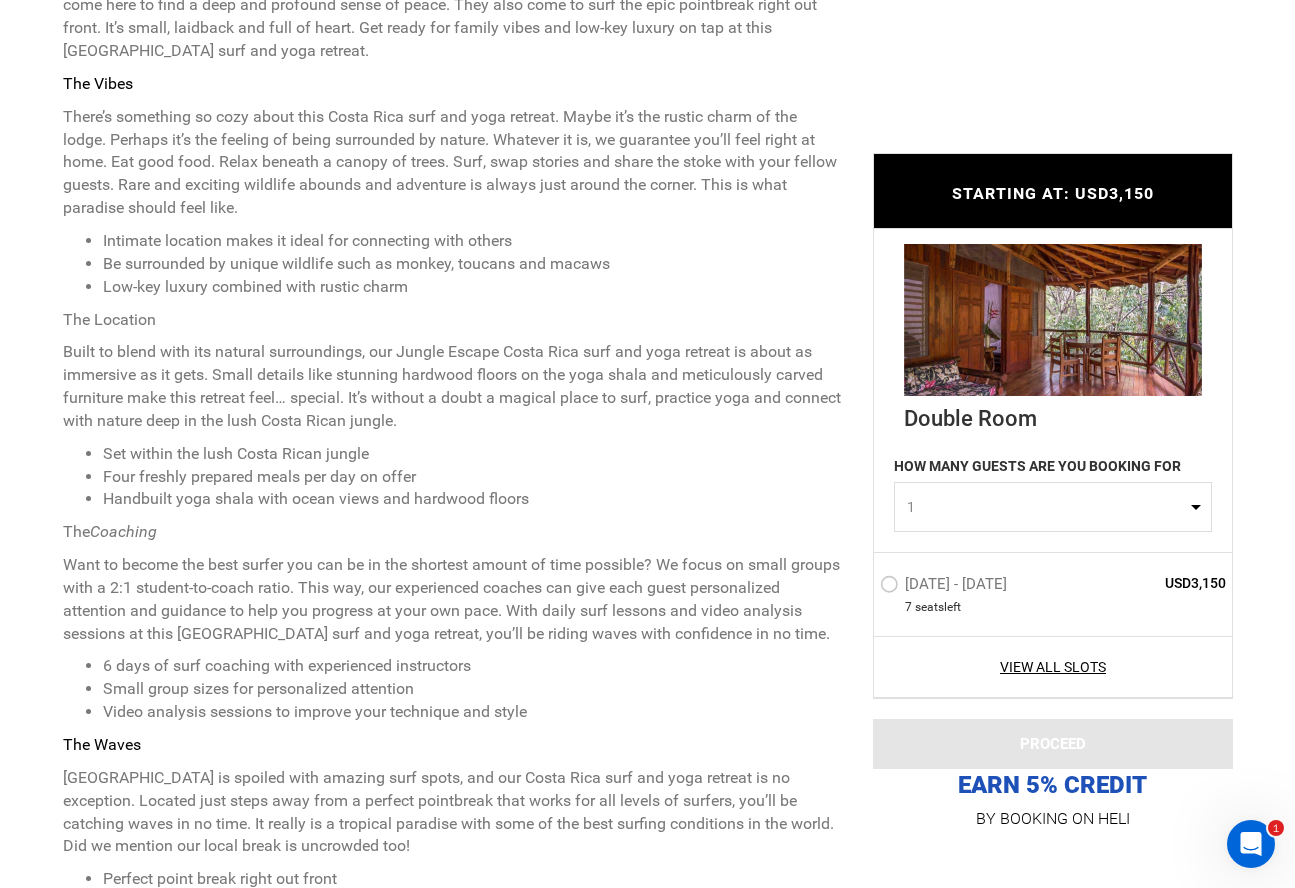 scroll, scrollTop: 990, scrollLeft: 0, axis: vertical 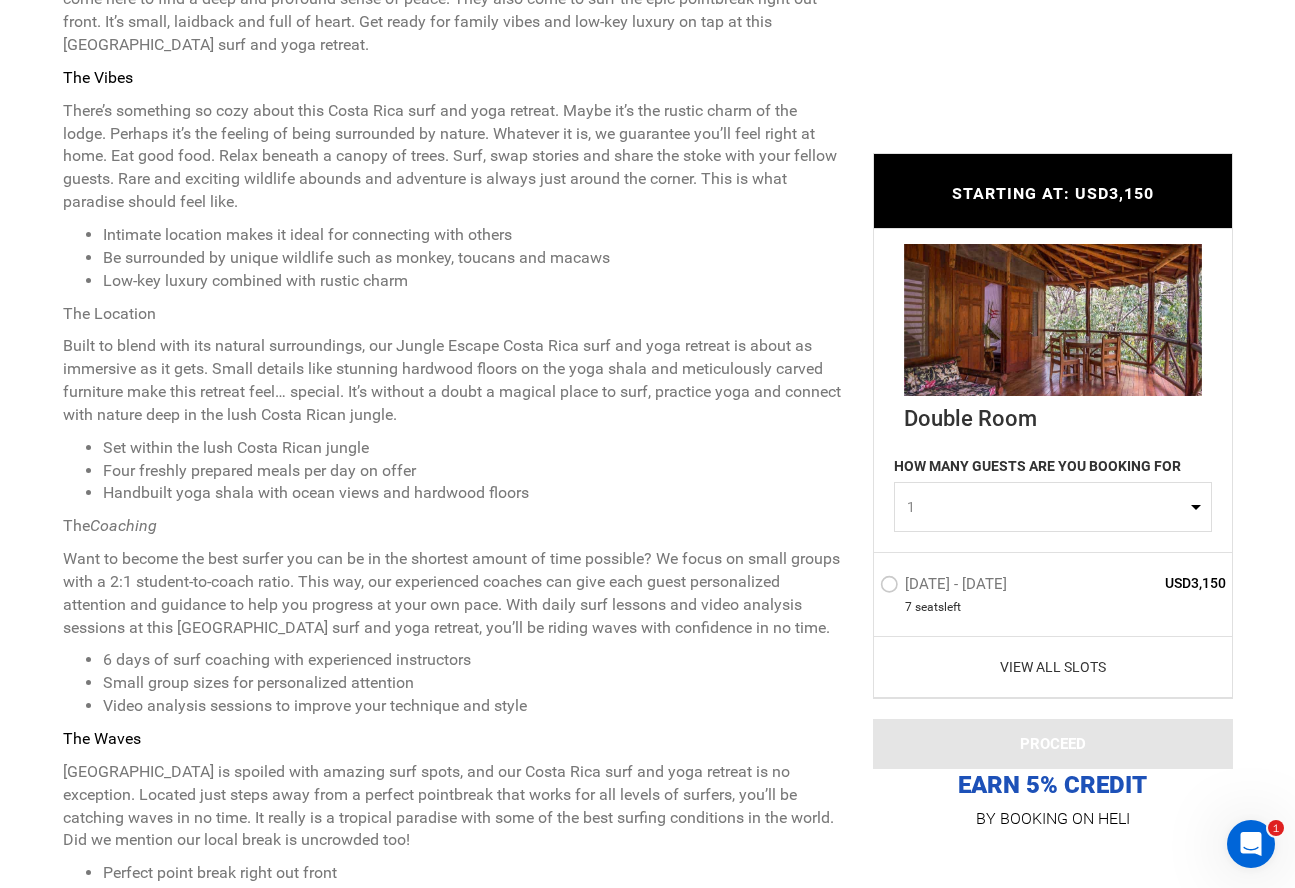 click on "View All Slots" at bounding box center [1053, 667] 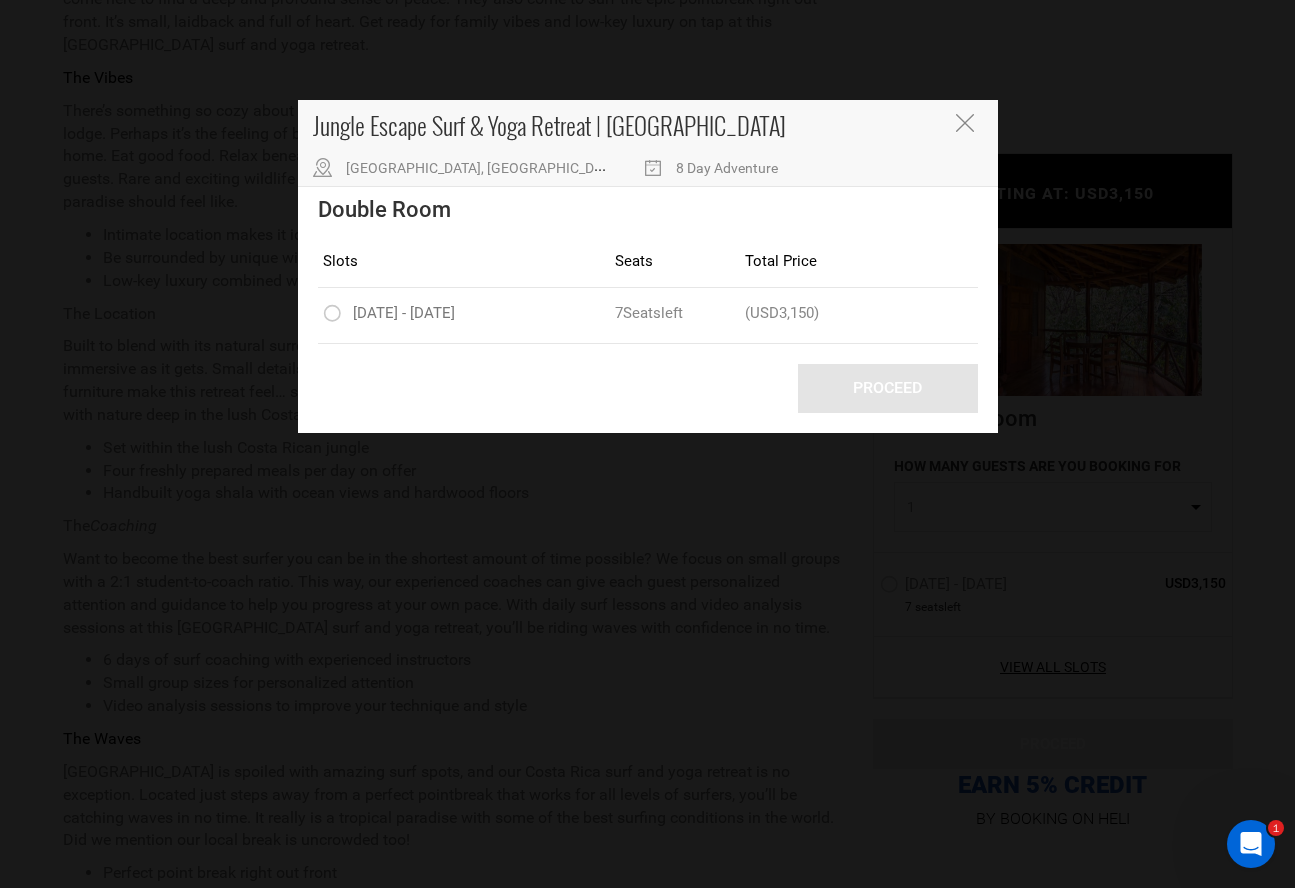 click at bounding box center (965, 123) 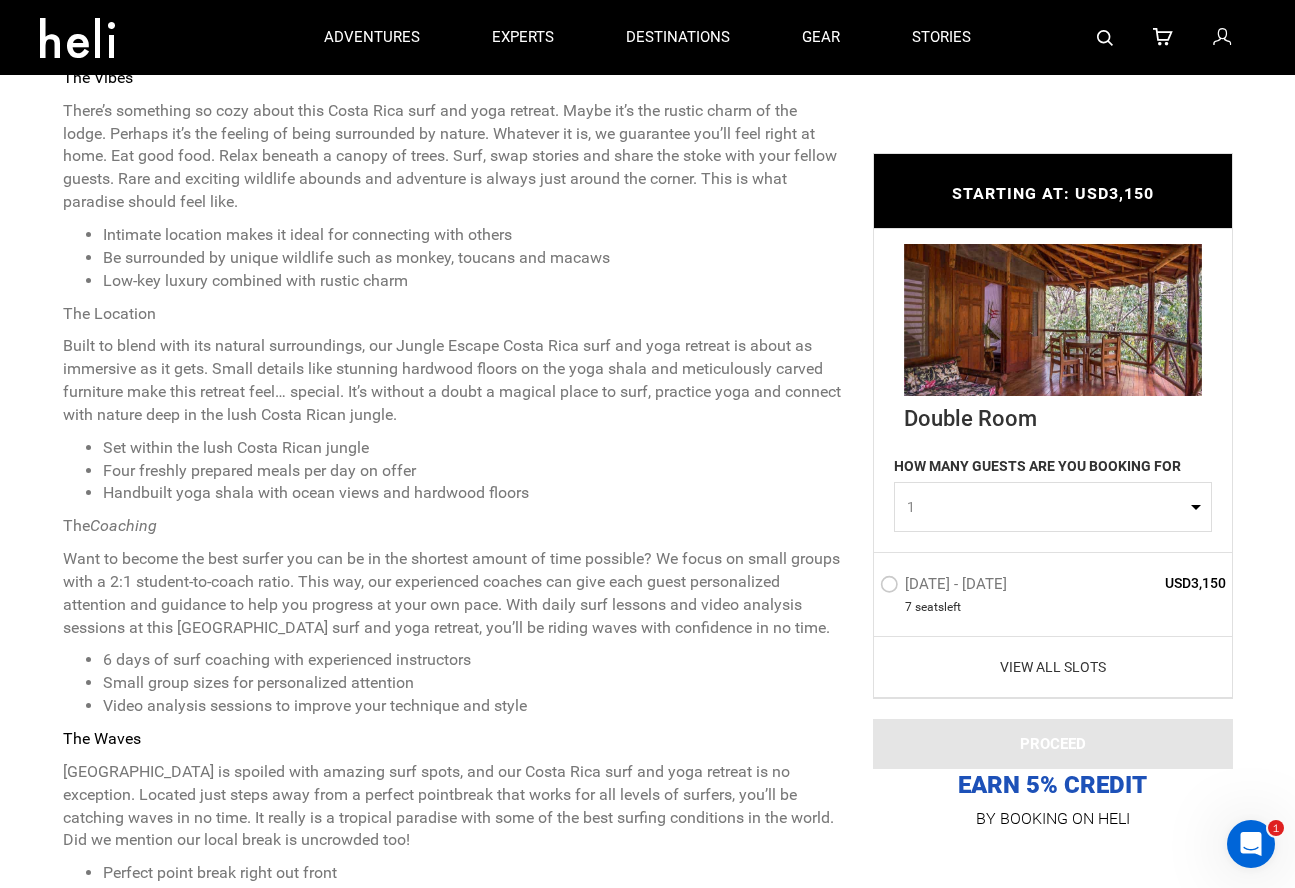 scroll, scrollTop: 946, scrollLeft: 0, axis: vertical 